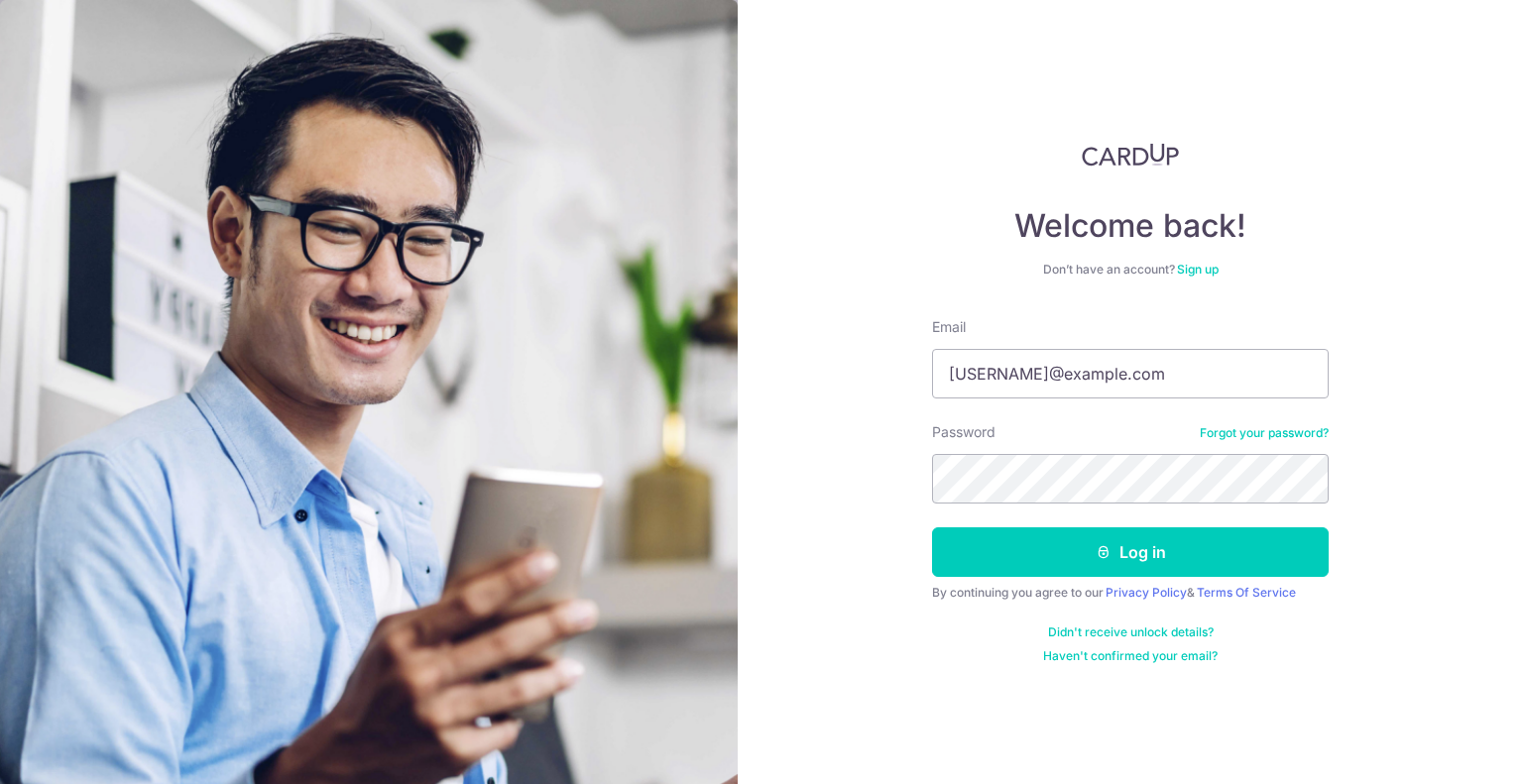 scroll, scrollTop: 0, scrollLeft: 0, axis: both 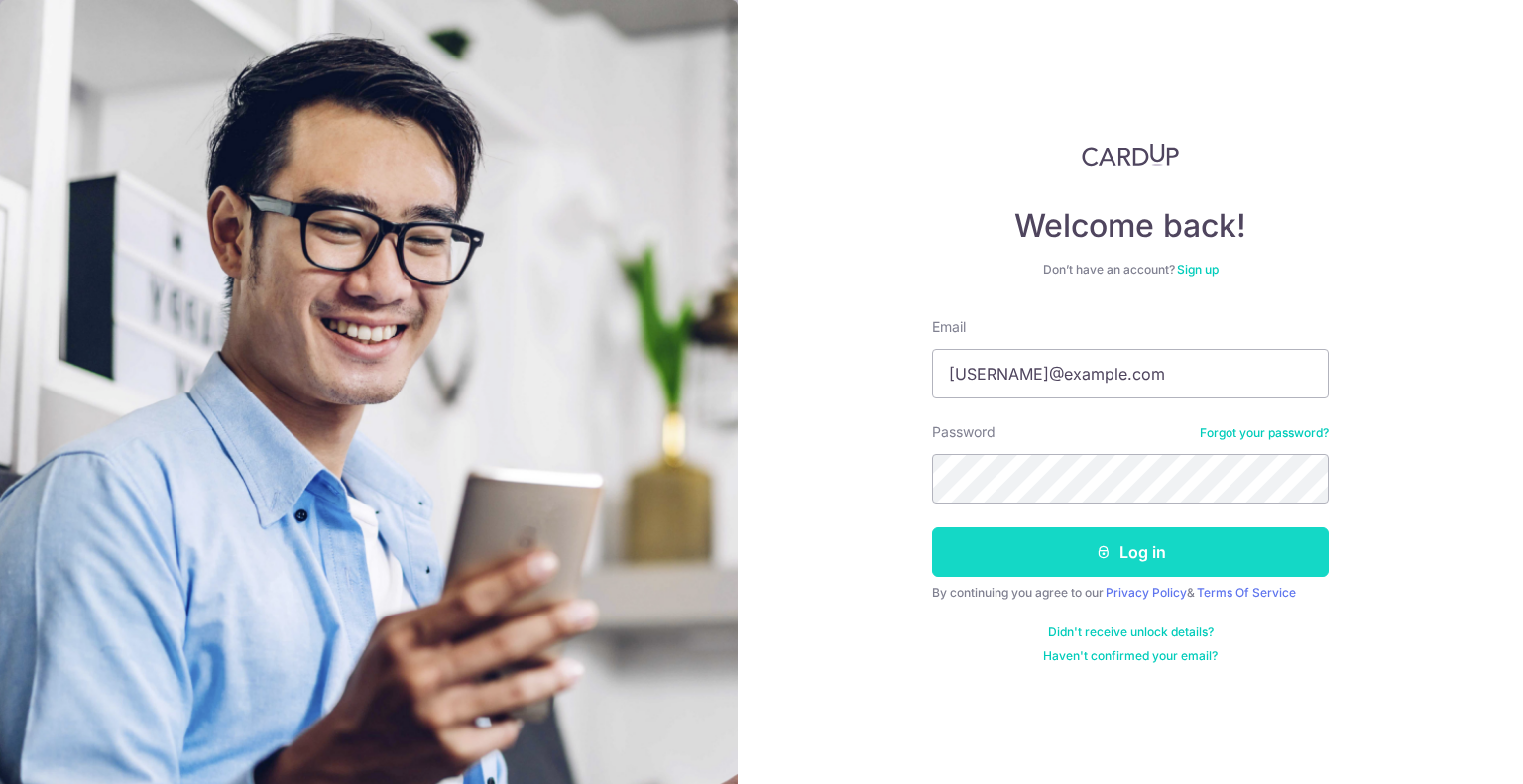 click on "Log in" at bounding box center (1130, 552) 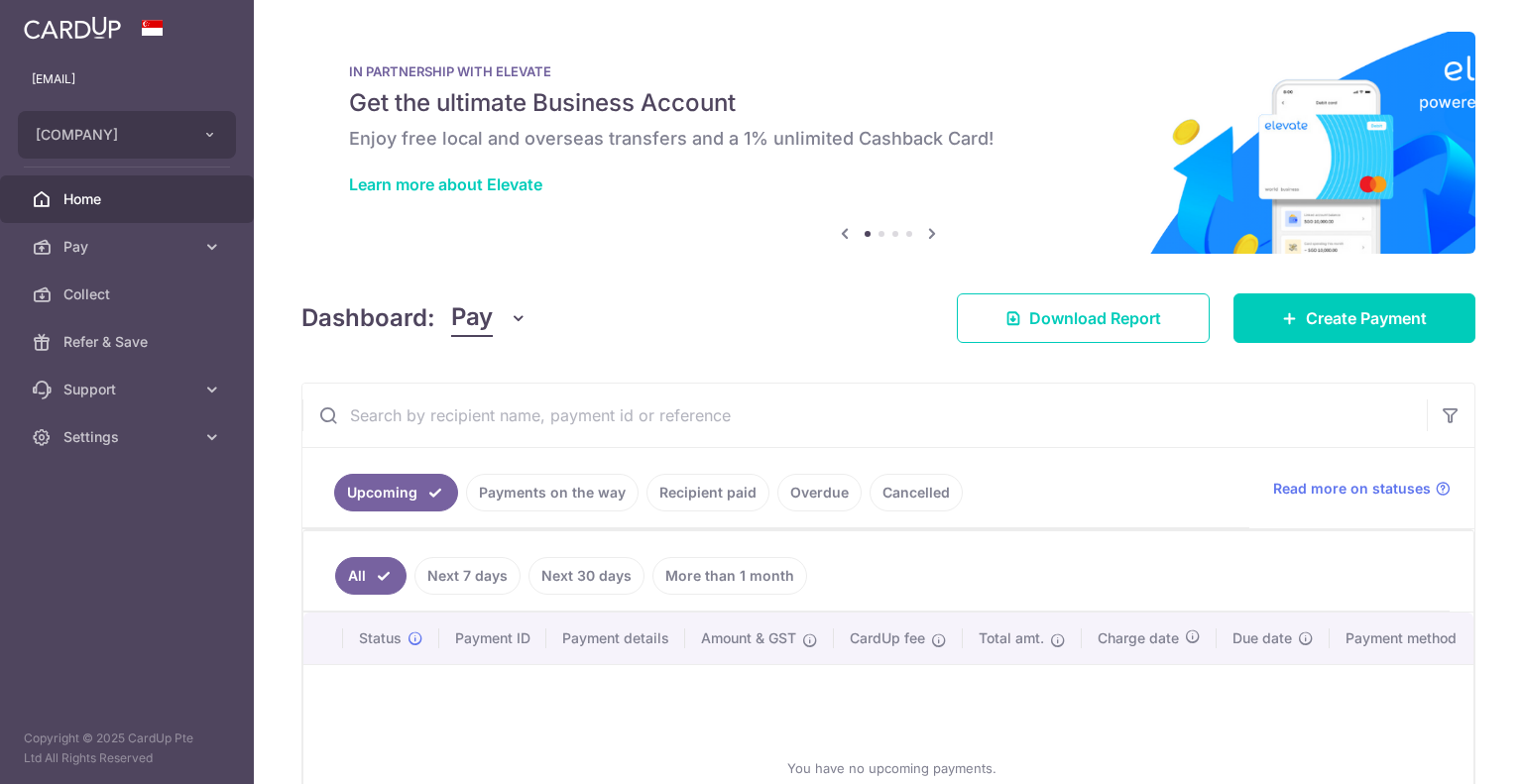 scroll, scrollTop: 0, scrollLeft: 0, axis: both 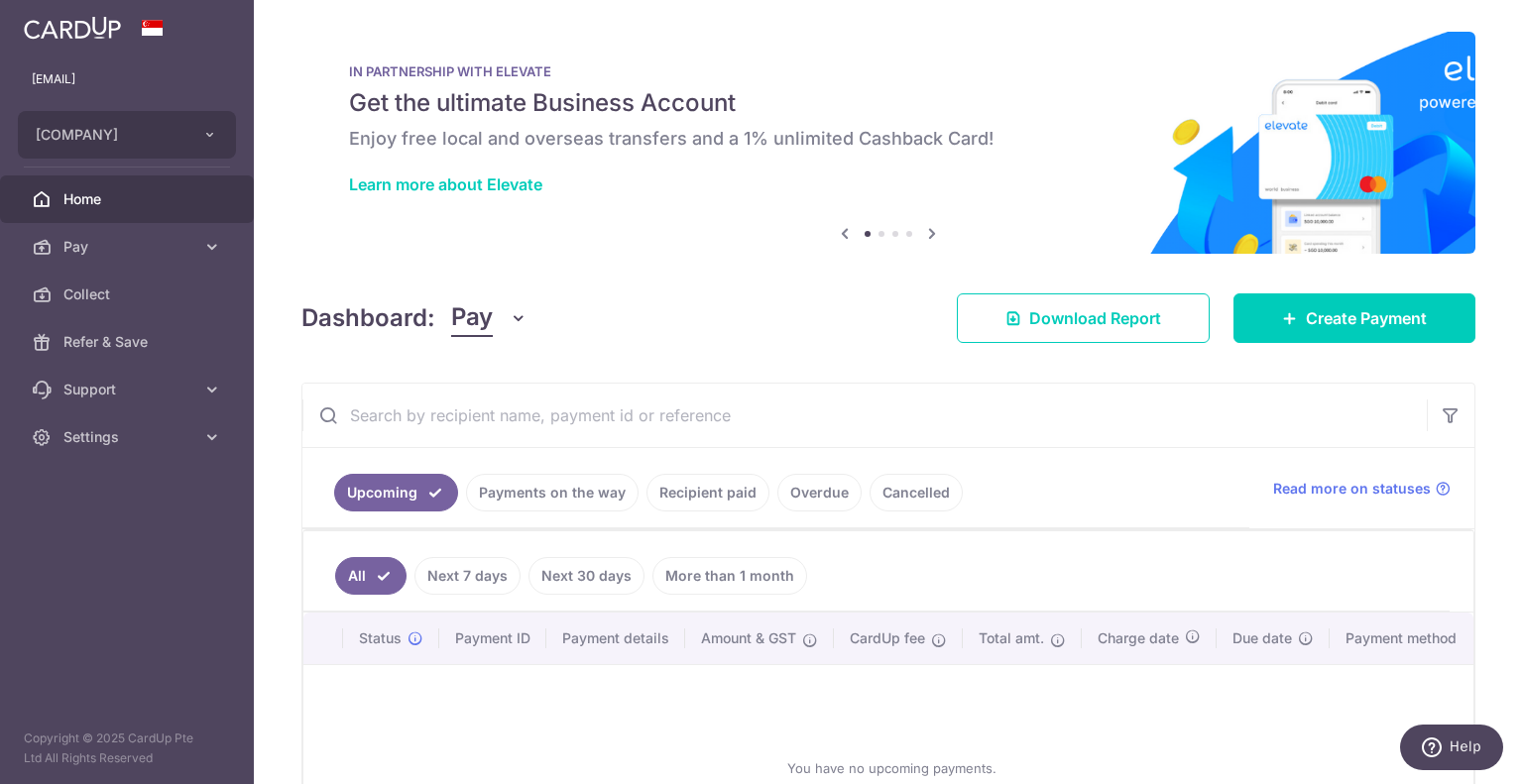 click on "Recipient paid" at bounding box center (708, 493) 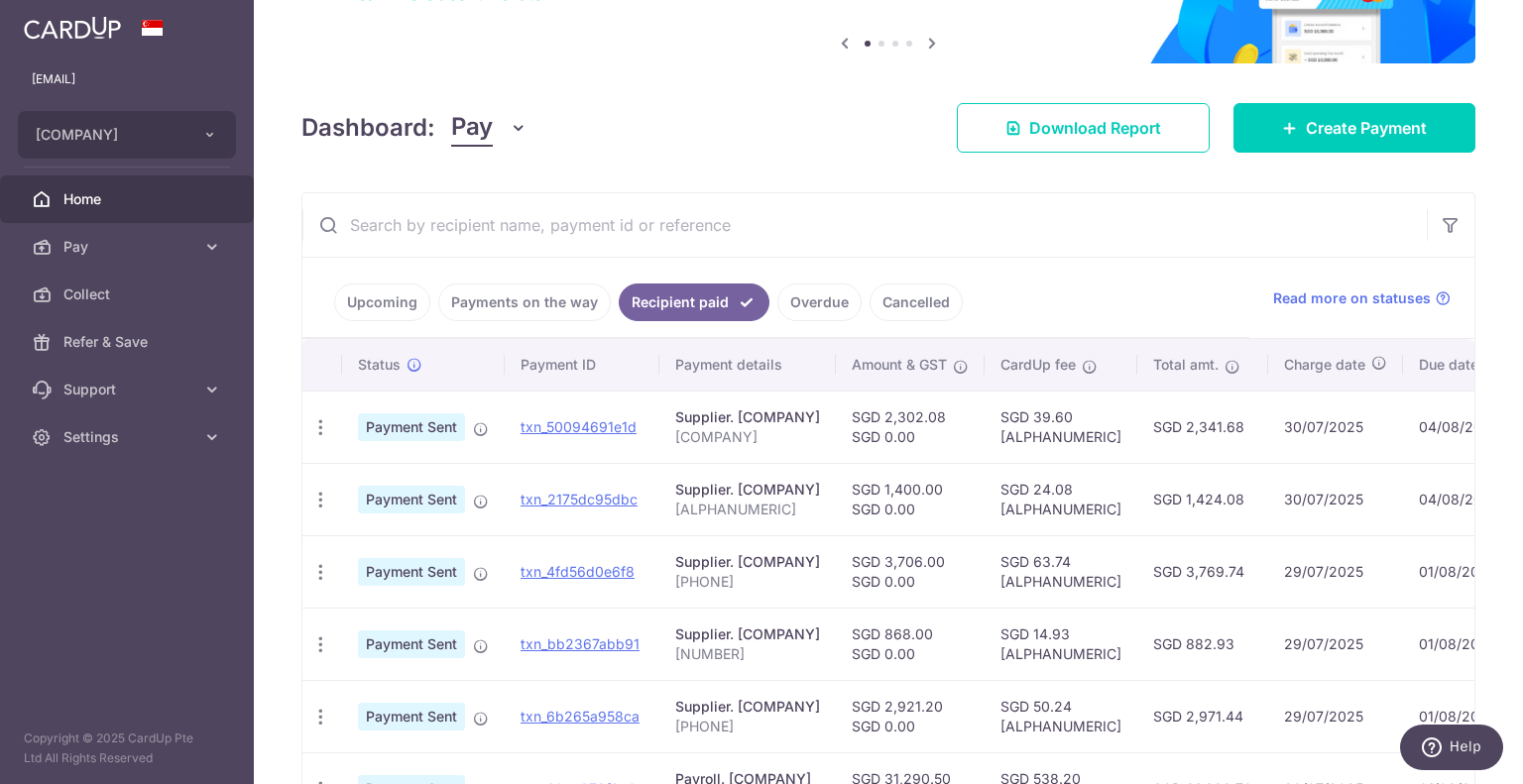 scroll, scrollTop: 198, scrollLeft: 0, axis: vertical 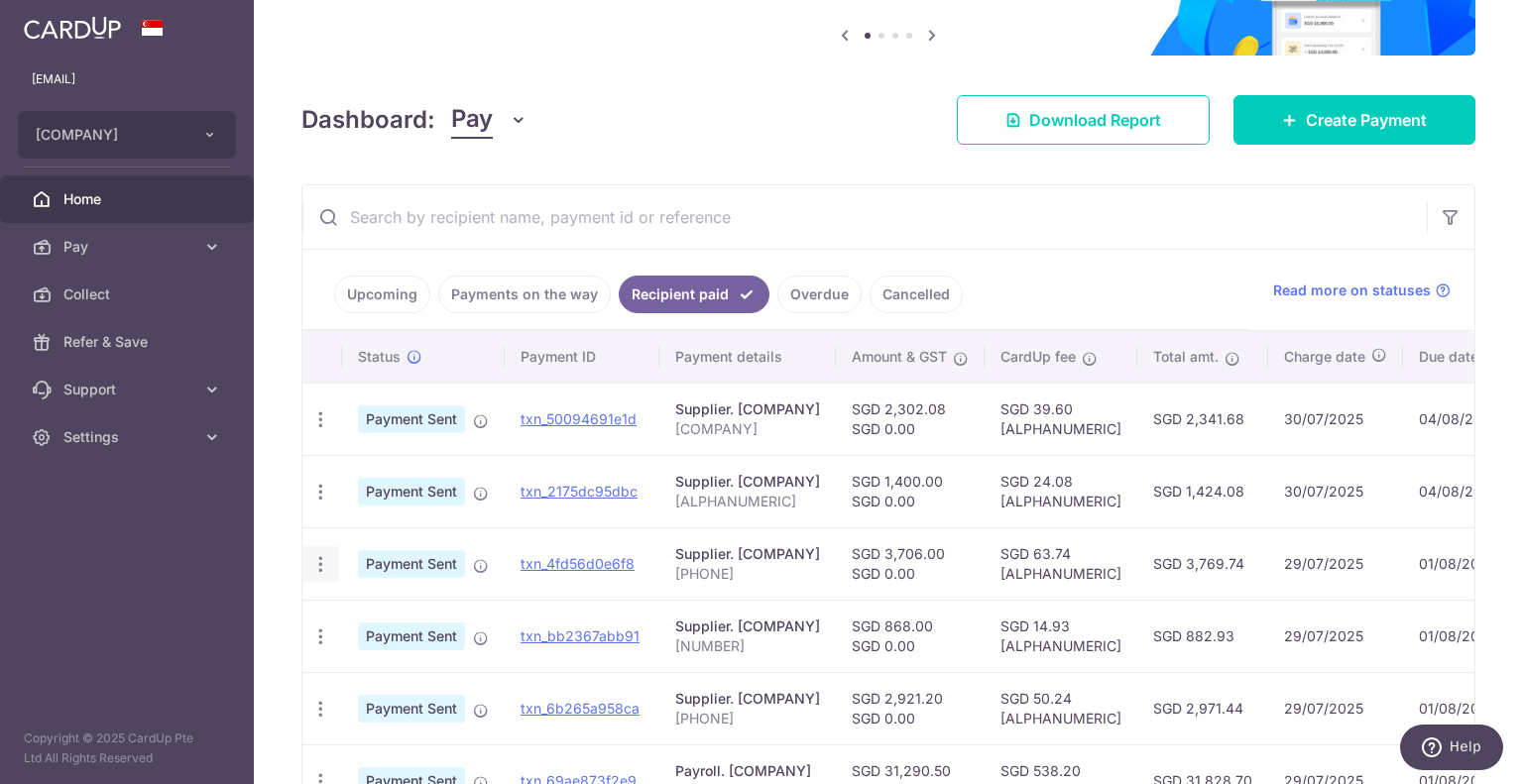 click at bounding box center (320, 419) 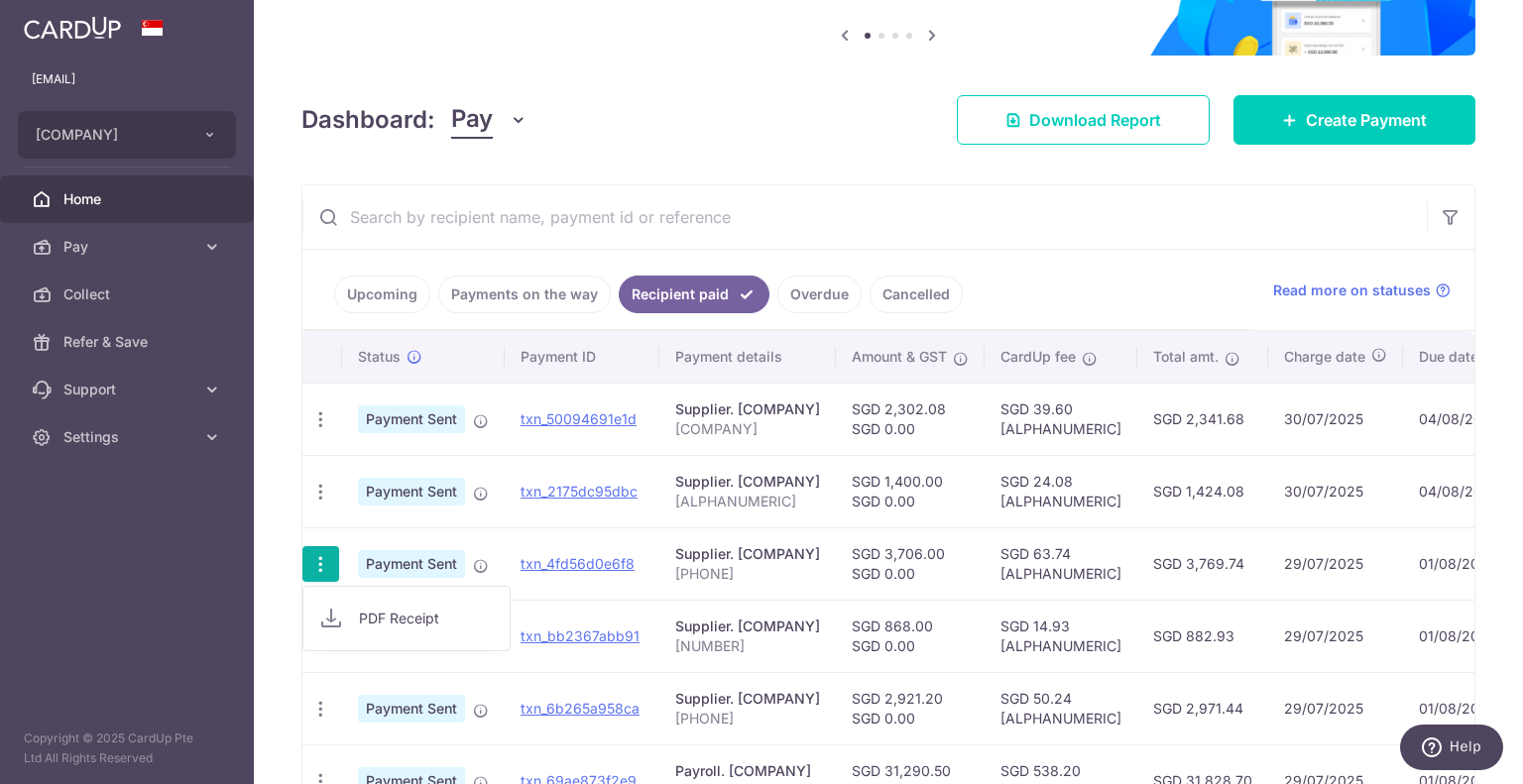 click on "PDF Receipt" at bounding box center [426, 618] 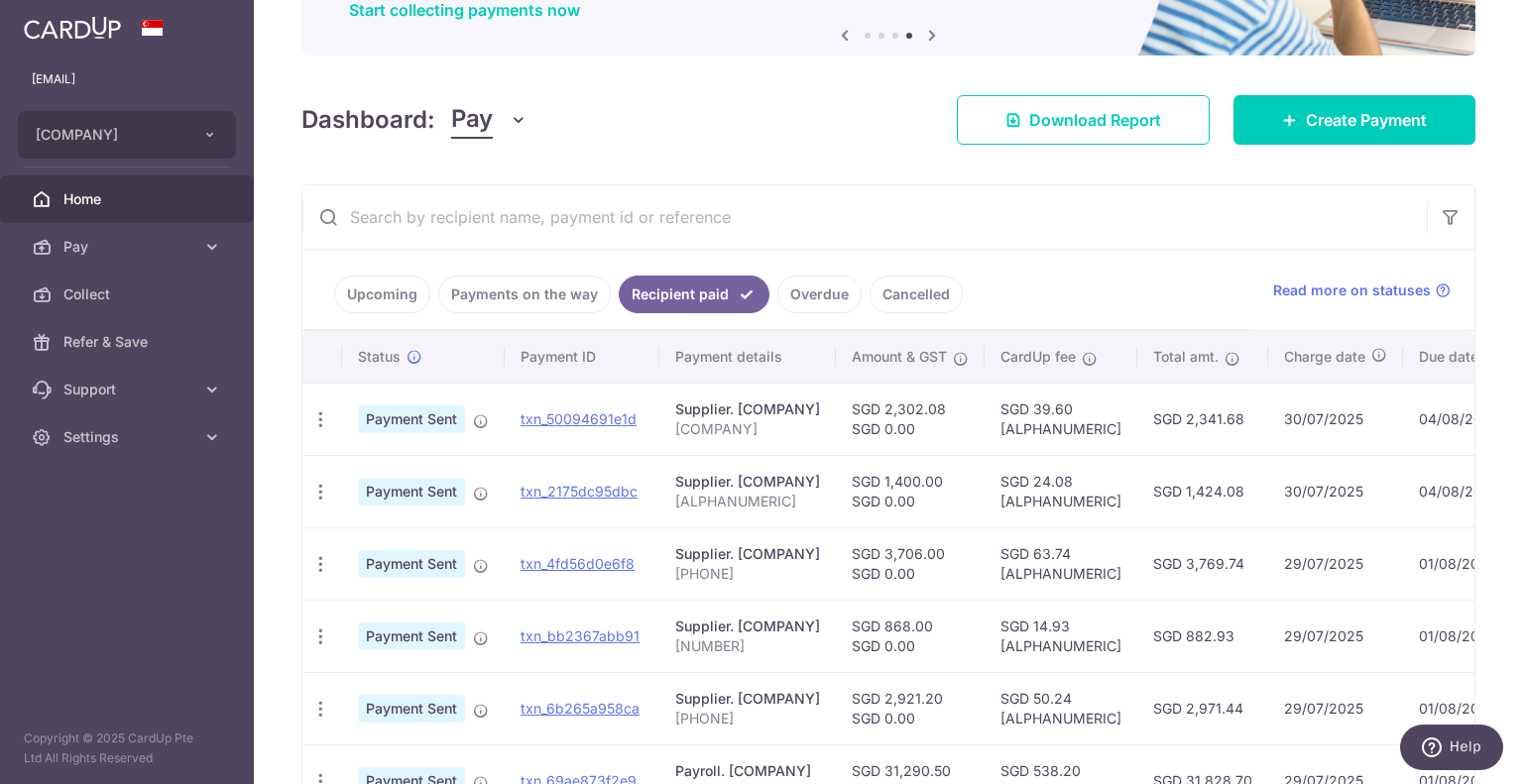 click on "×
Pause Schedule
Pause all future payments in this series
Pause just this one payment
By clicking below, you confirm you are pausing this payment to   on  . Payments can be unpaused at anytime prior to payment taken date.
Confirm
Cancel Schedule
Cancel all future payments in this series
Cancel just this one payment
Confirm
Approve Payment
Recipient Bank Details" at bounding box center (888, 392) 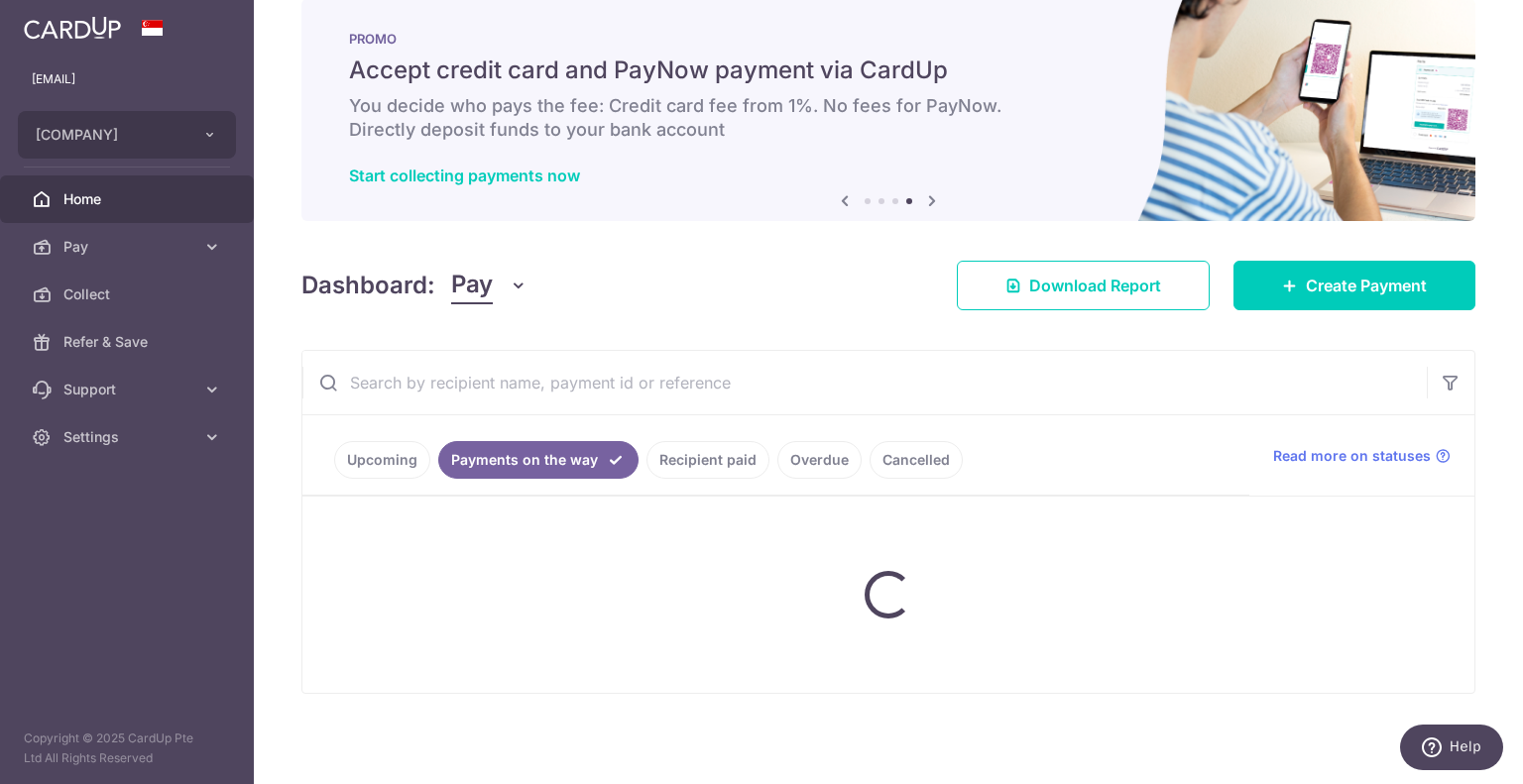 scroll, scrollTop: 107, scrollLeft: 0, axis: vertical 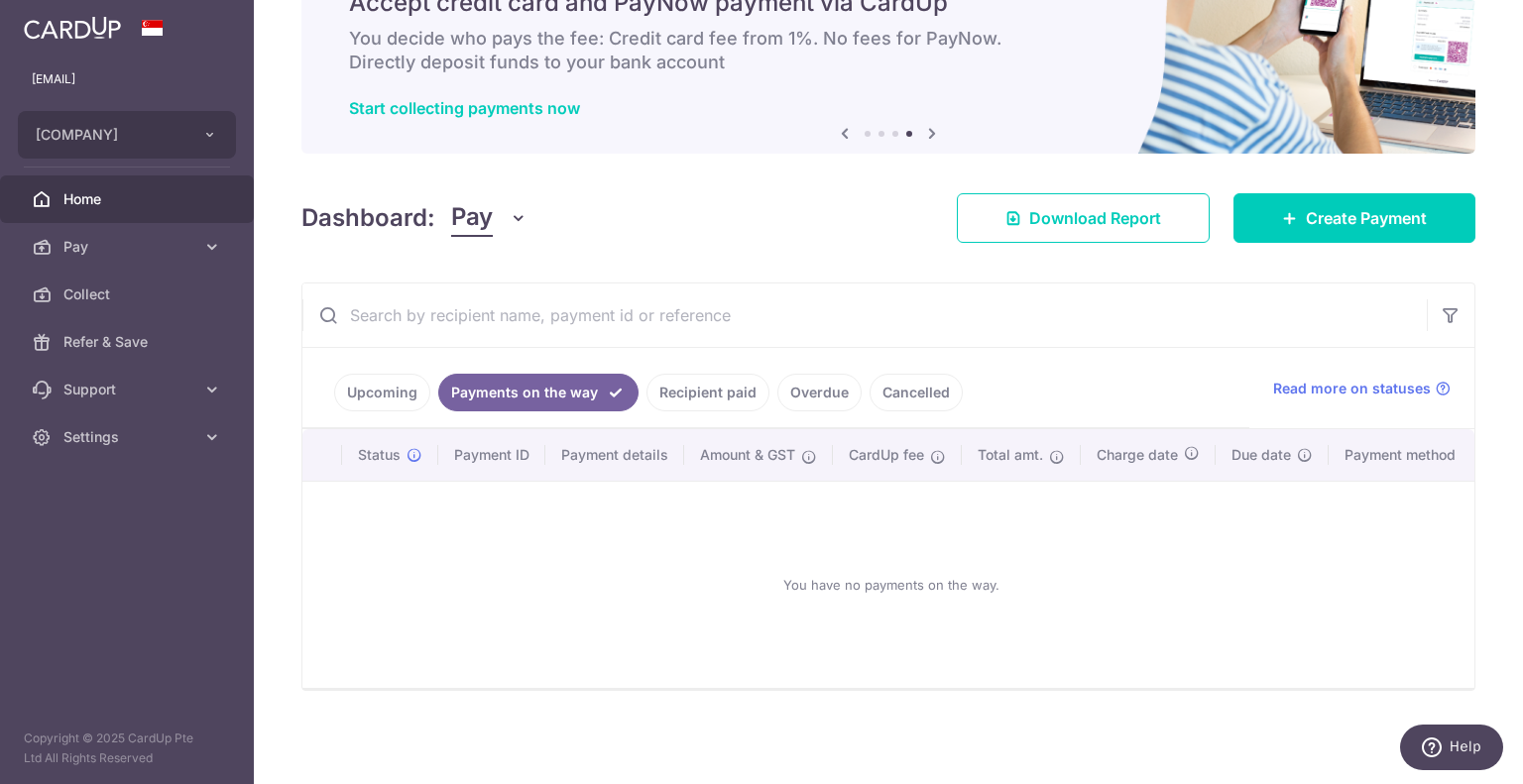 click on "Upcoming" at bounding box center [382, 392] 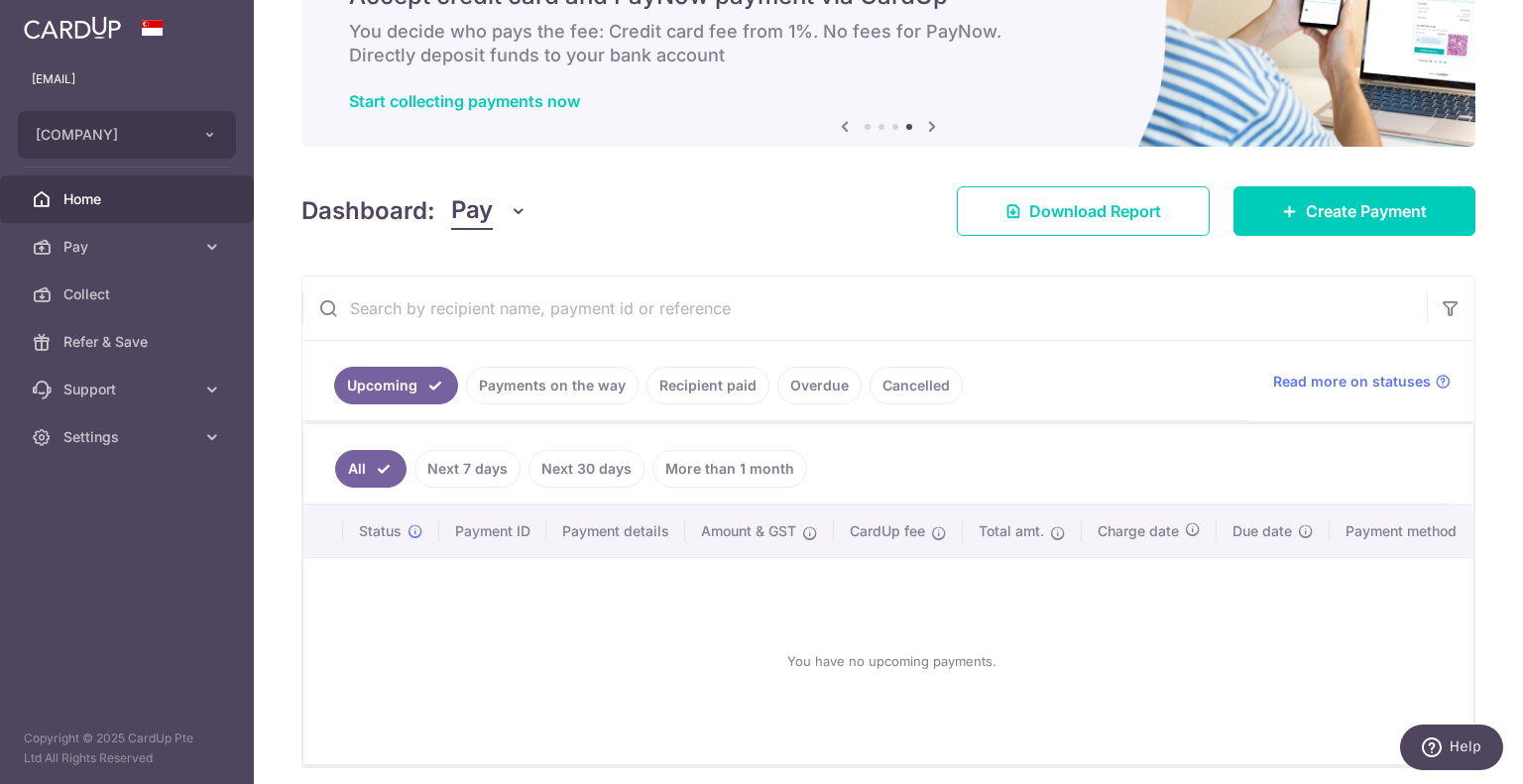 scroll, scrollTop: 0, scrollLeft: 0, axis: both 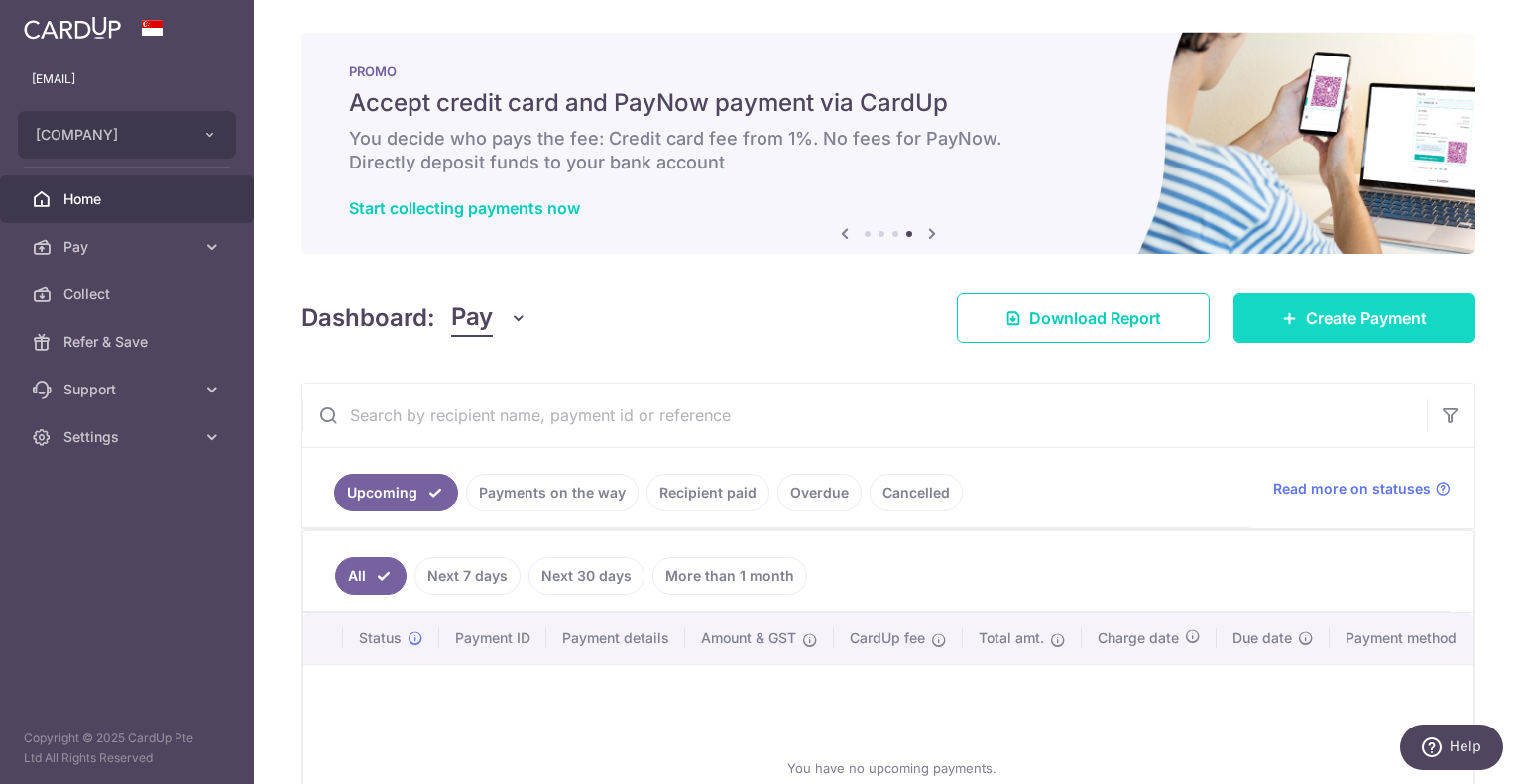 click on "Create Payment" at bounding box center (1366, 318) 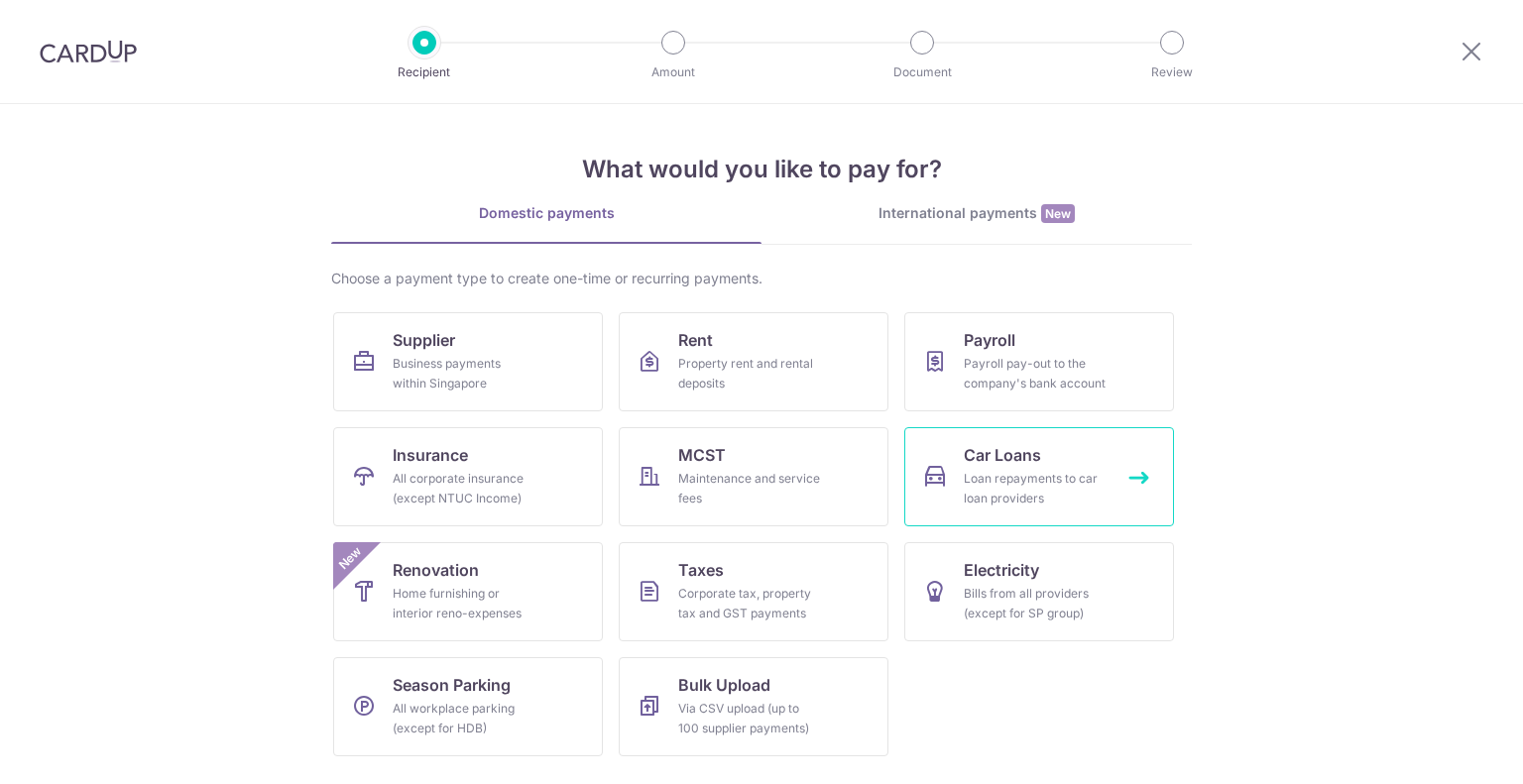 scroll, scrollTop: 0, scrollLeft: 0, axis: both 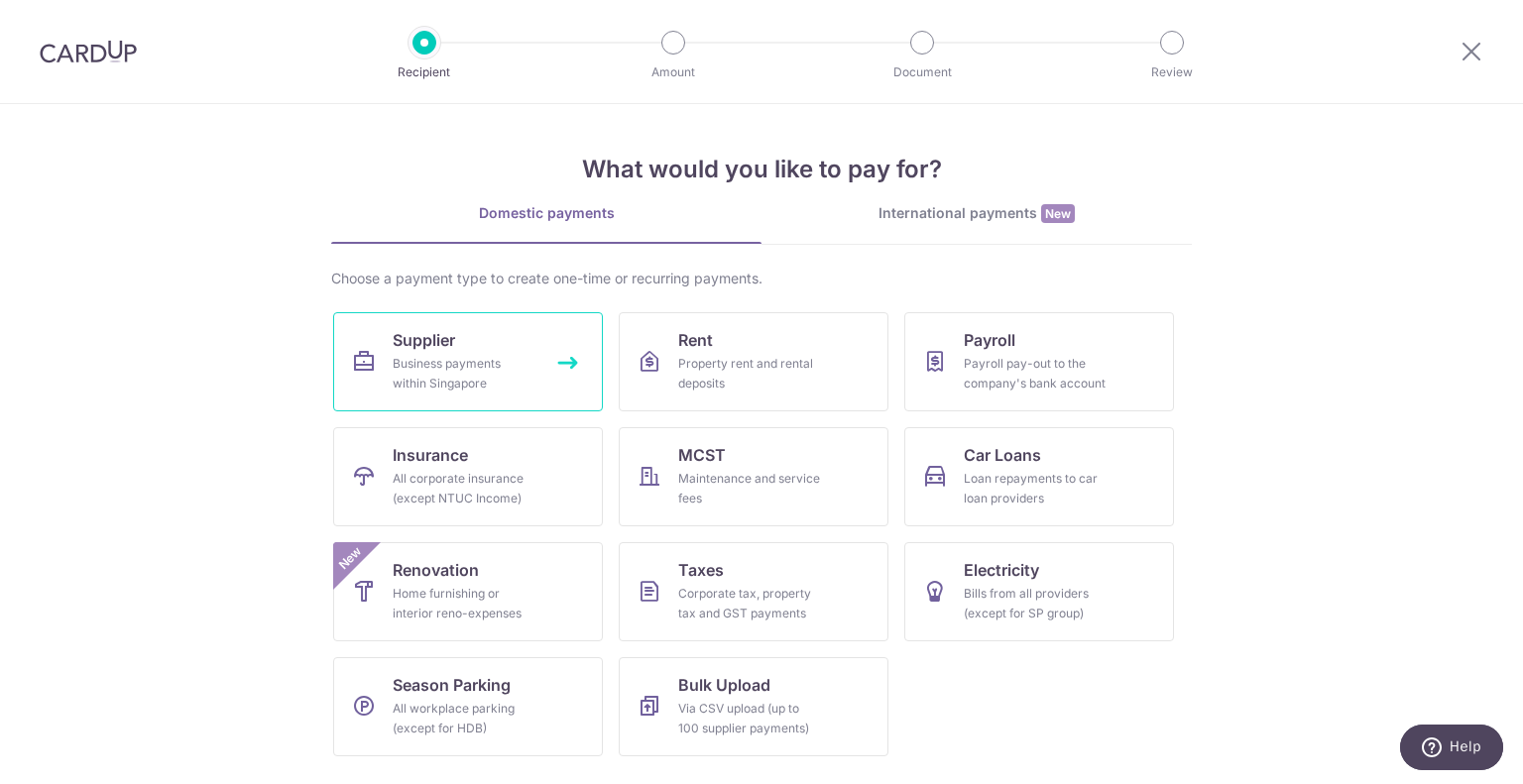 click on "Business payments within Singapore" at bounding box center (464, 374) 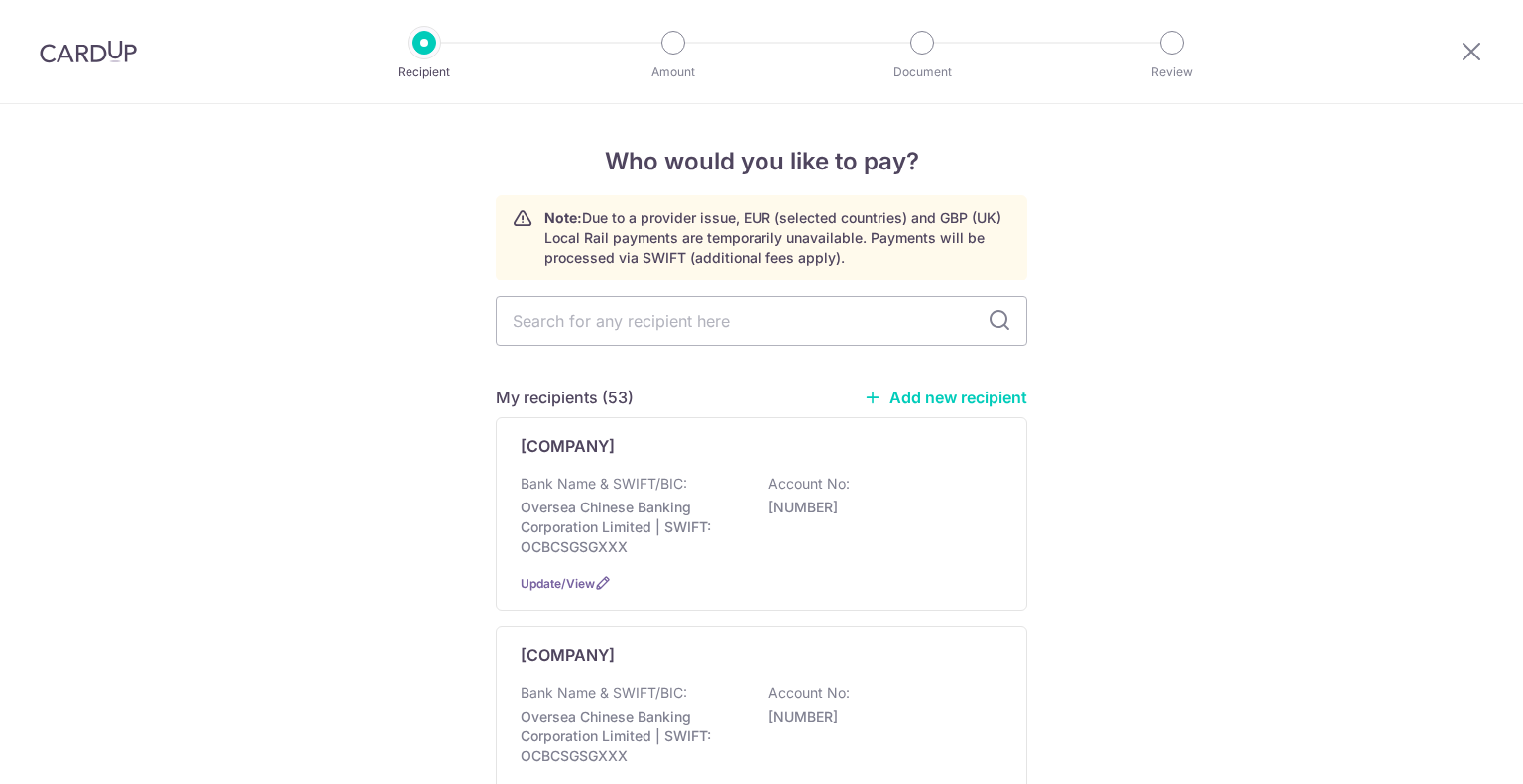 scroll, scrollTop: 0, scrollLeft: 0, axis: both 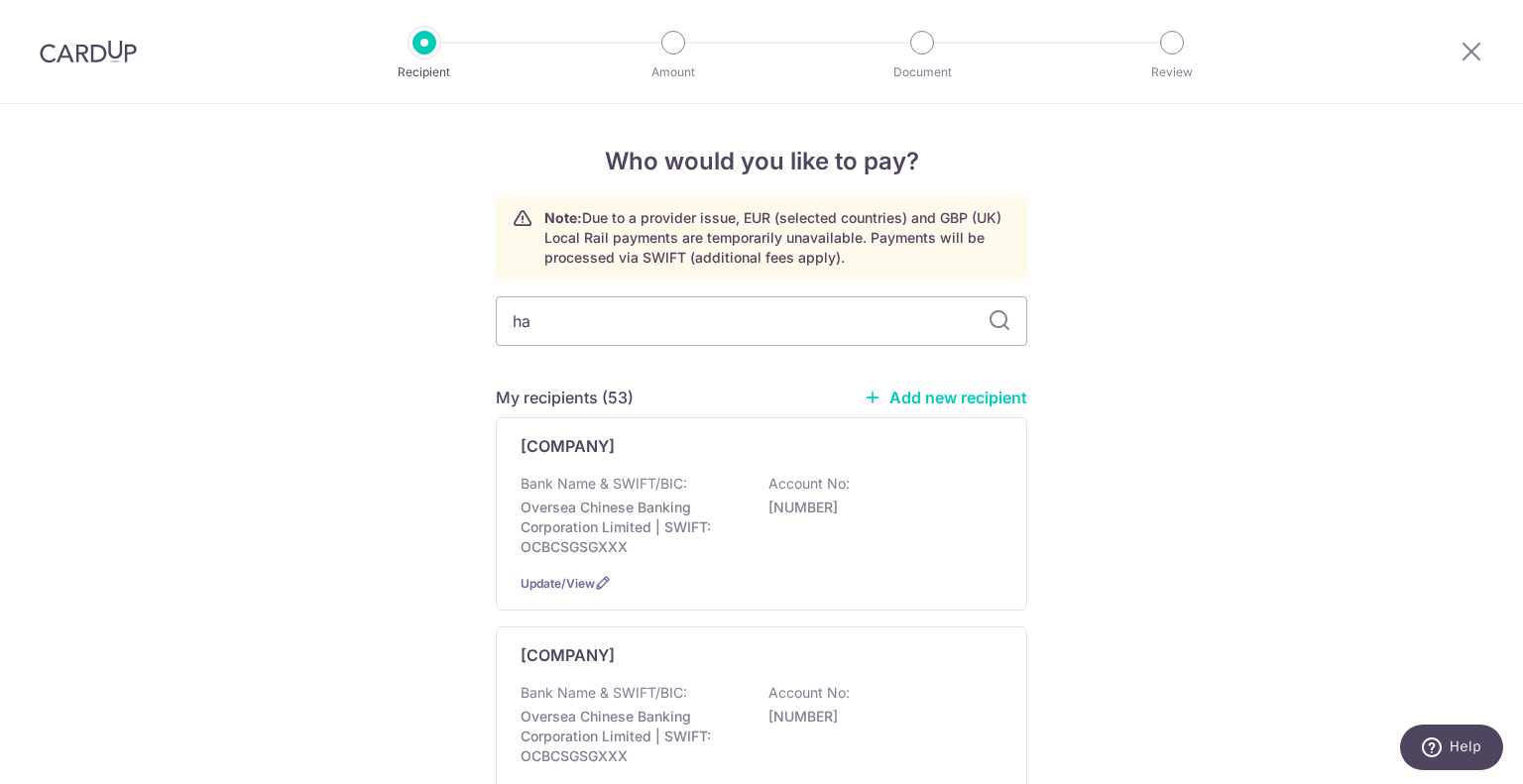 type on "har" 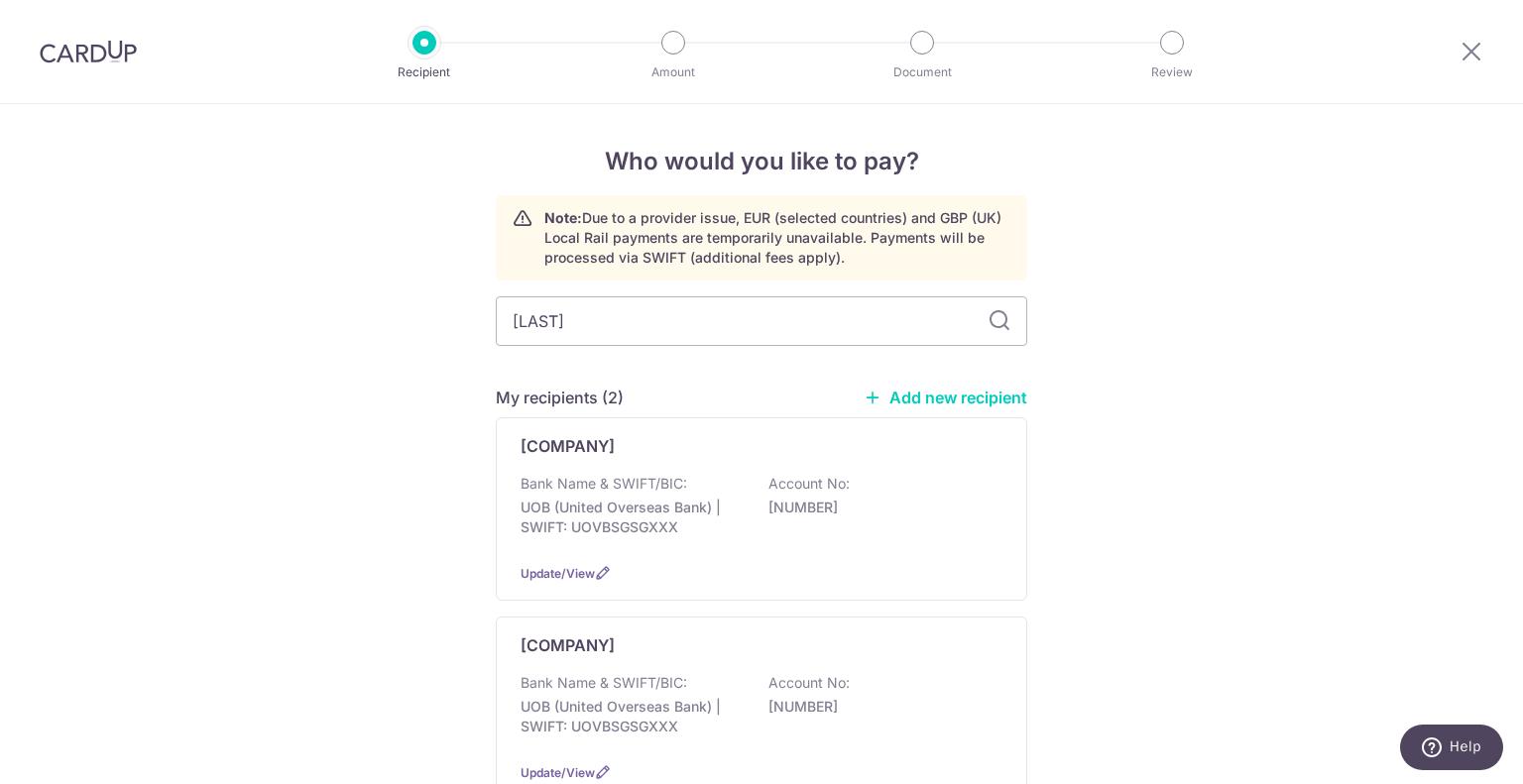 scroll, scrollTop: 99, scrollLeft: 0, axis: vertical 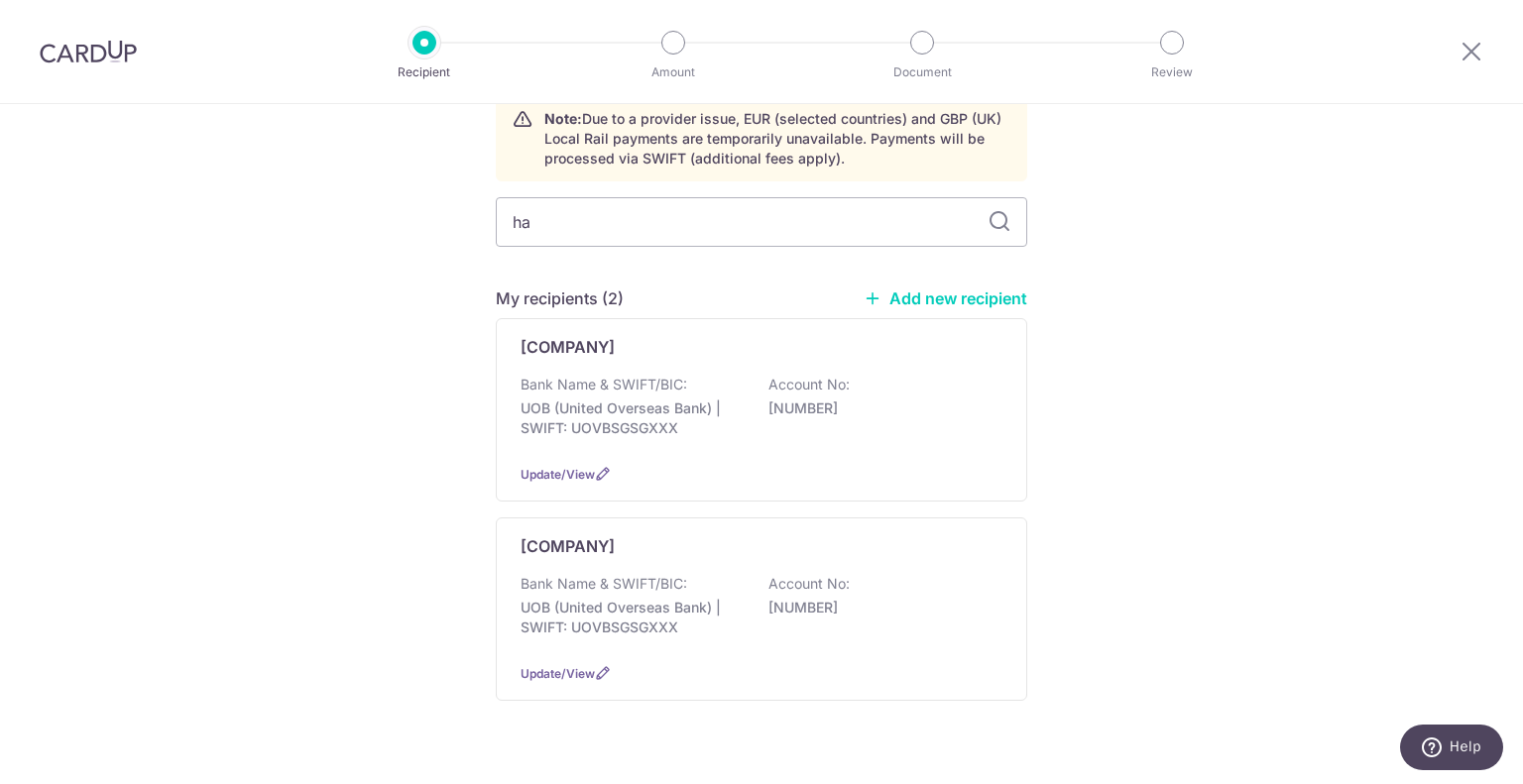type on "h" 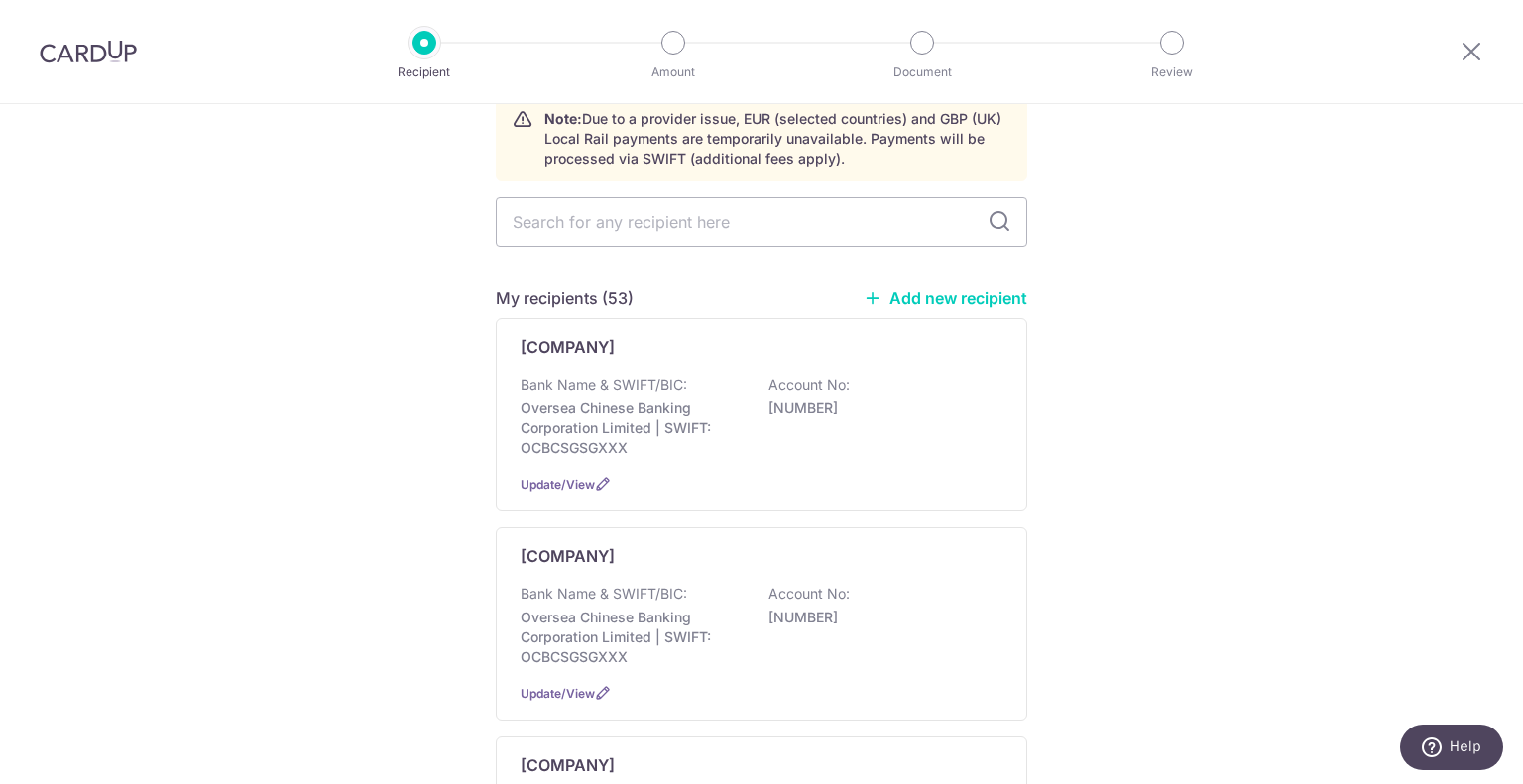 click on "Add new recipient" at bounding box center (945, 298) 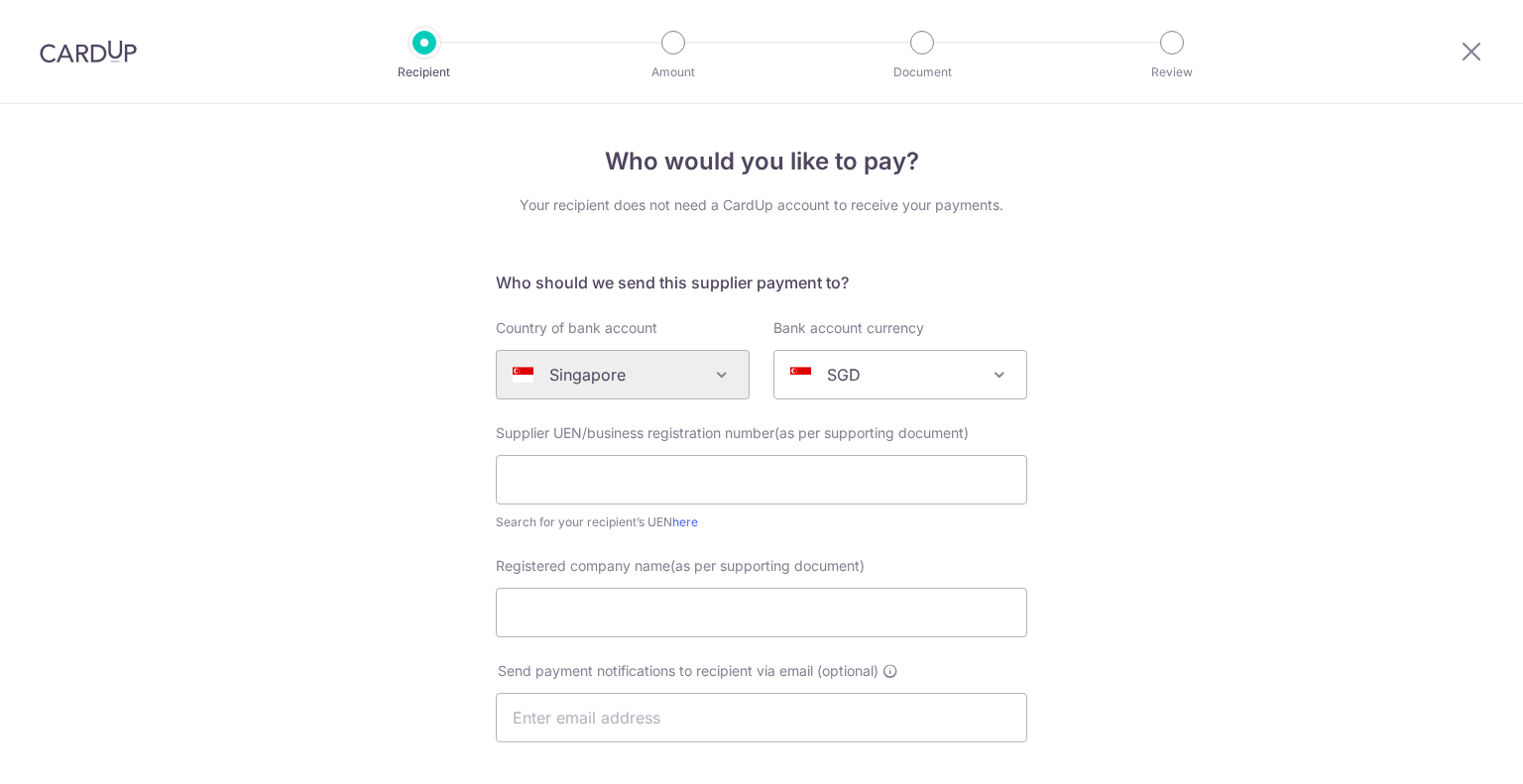 scroll, scrollTop: 0, scrollLeft: 0, axis: both 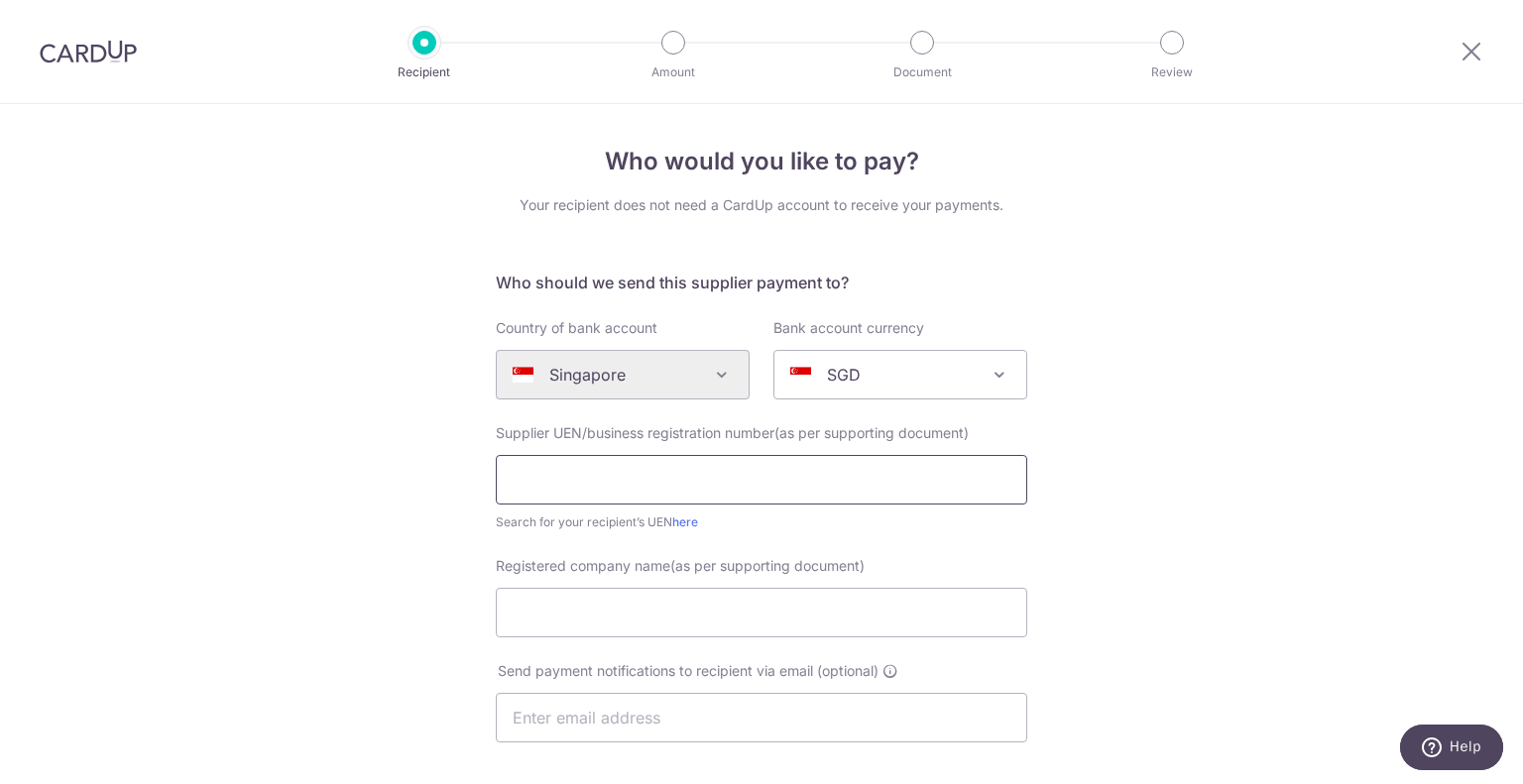 click at bounding box center (762, 480) 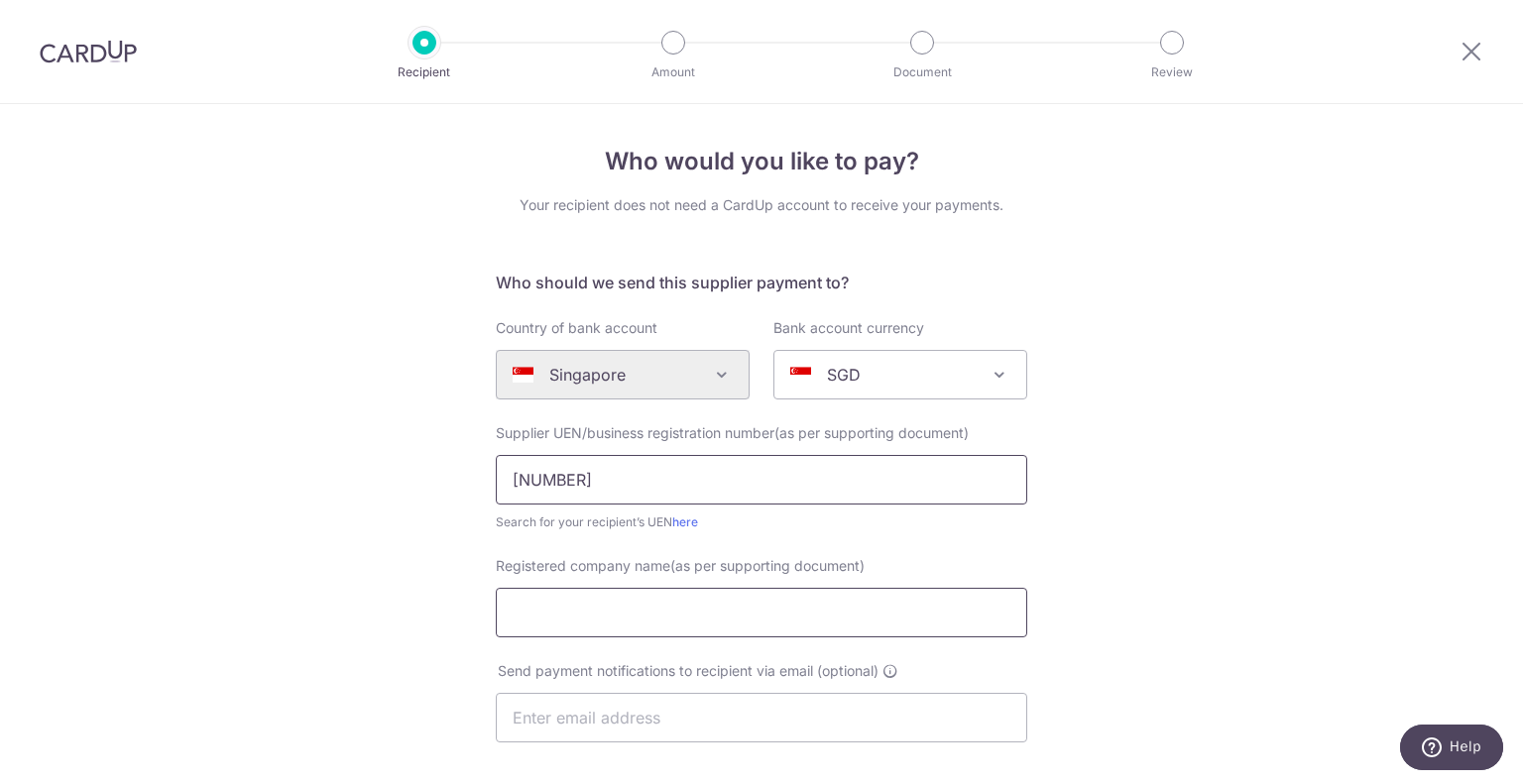 type on "198001531R" 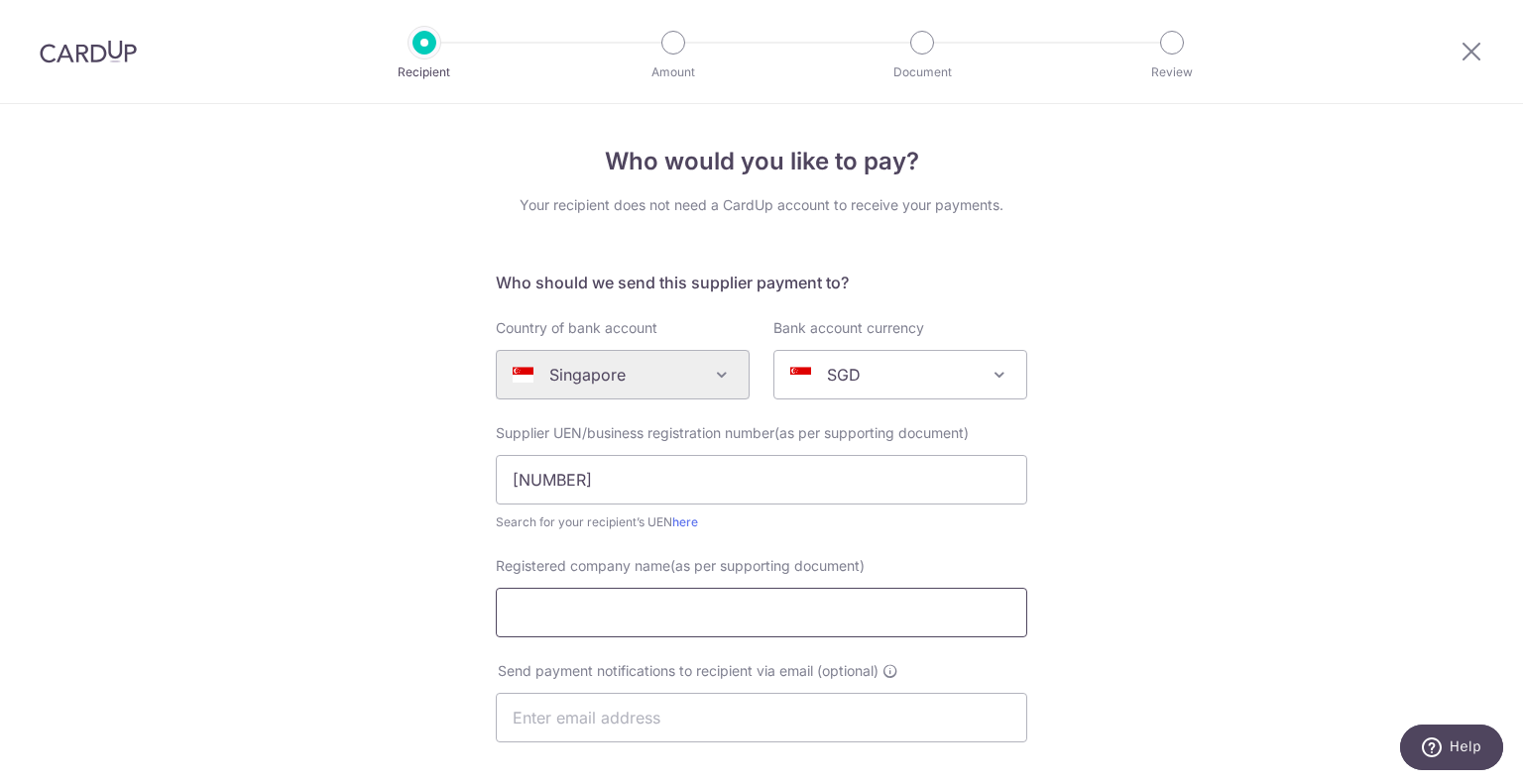 click on "Registered company name(as per supporting document)" at bounding box center [762, 613] 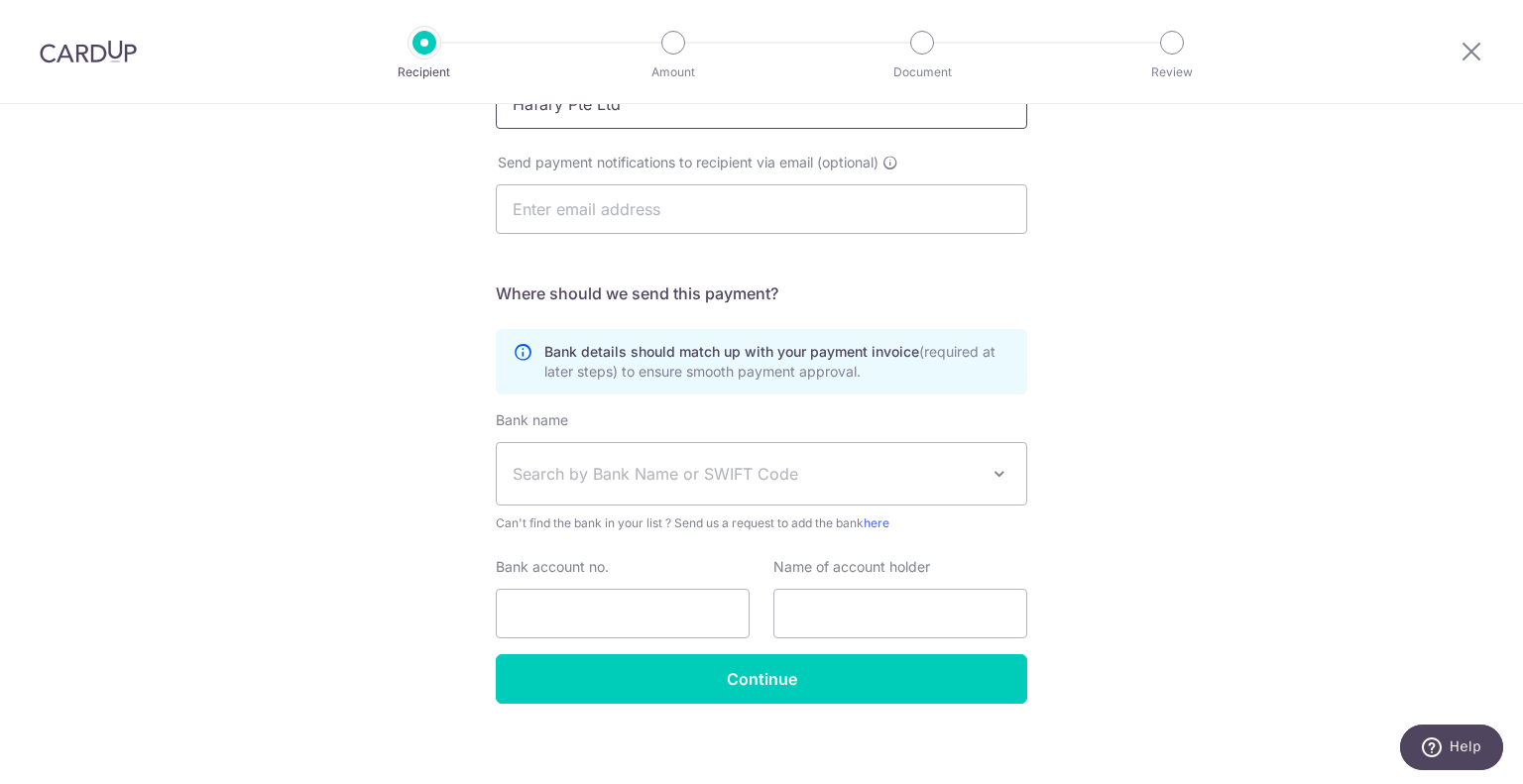 scroll, scrollTop: 519, scrollLeft: 0, axis: vertical 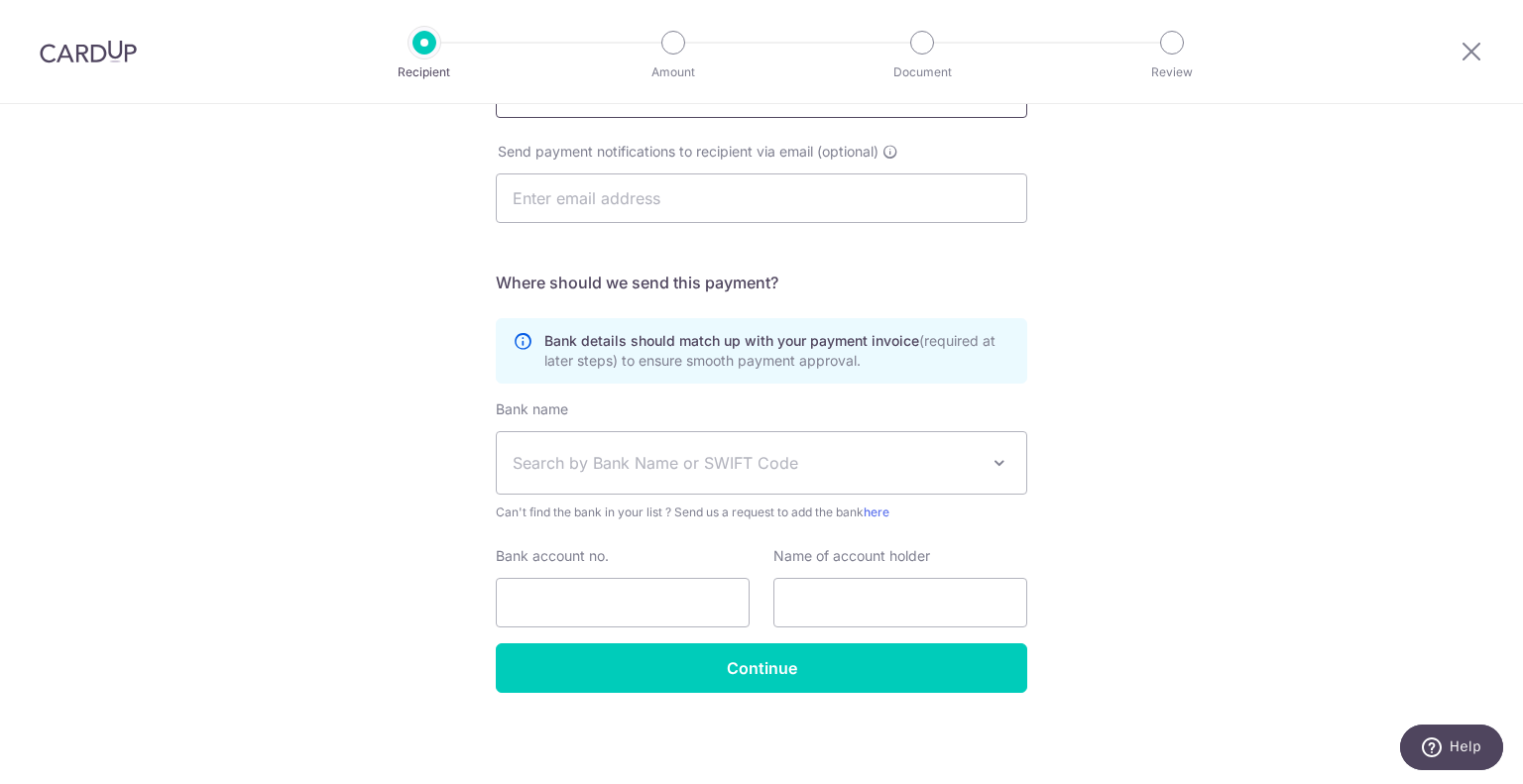 type on "Hafary Pte Ltd" 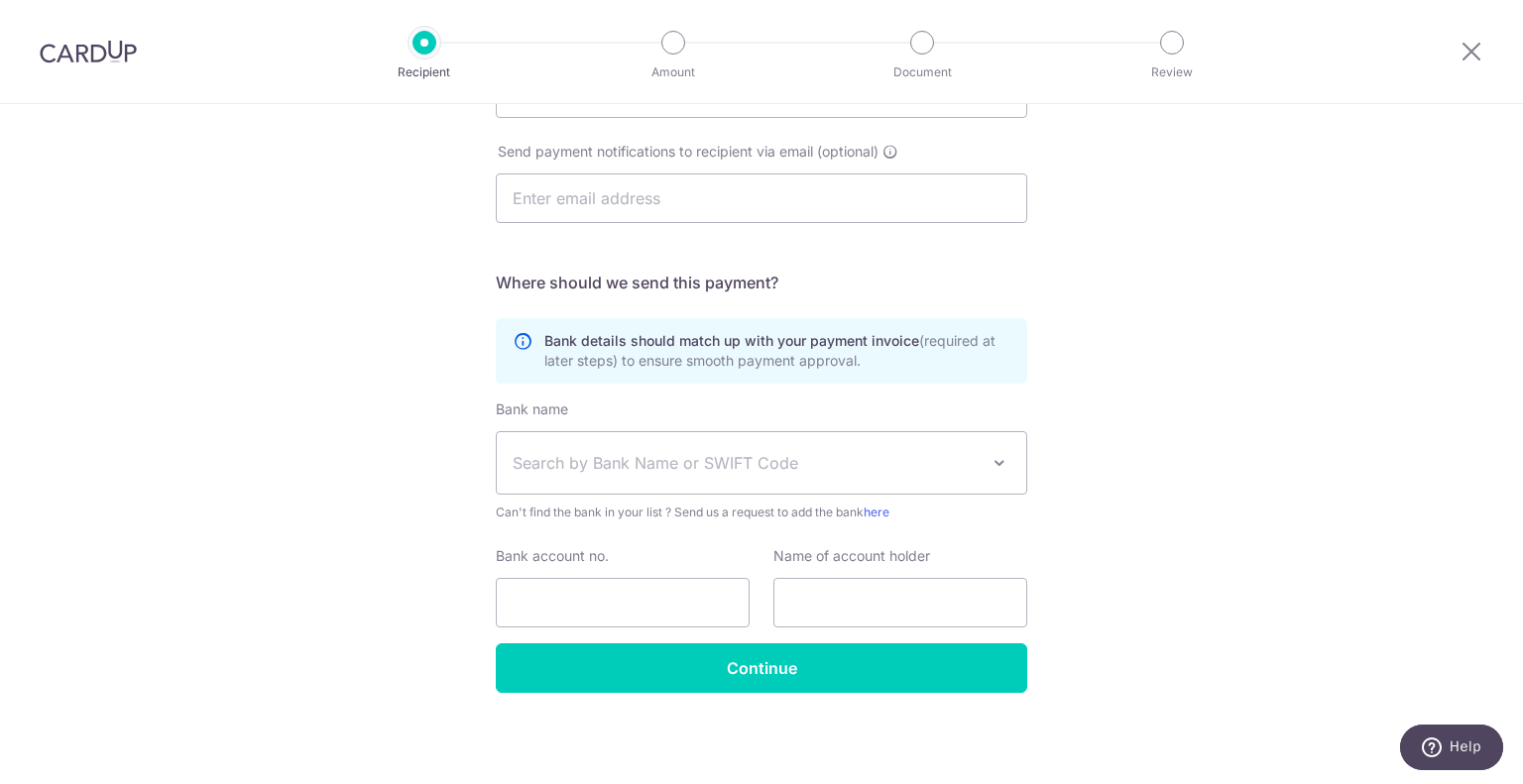 click on "Search by Bank Name or SWIFT Code" at bounding box center [746, 463] 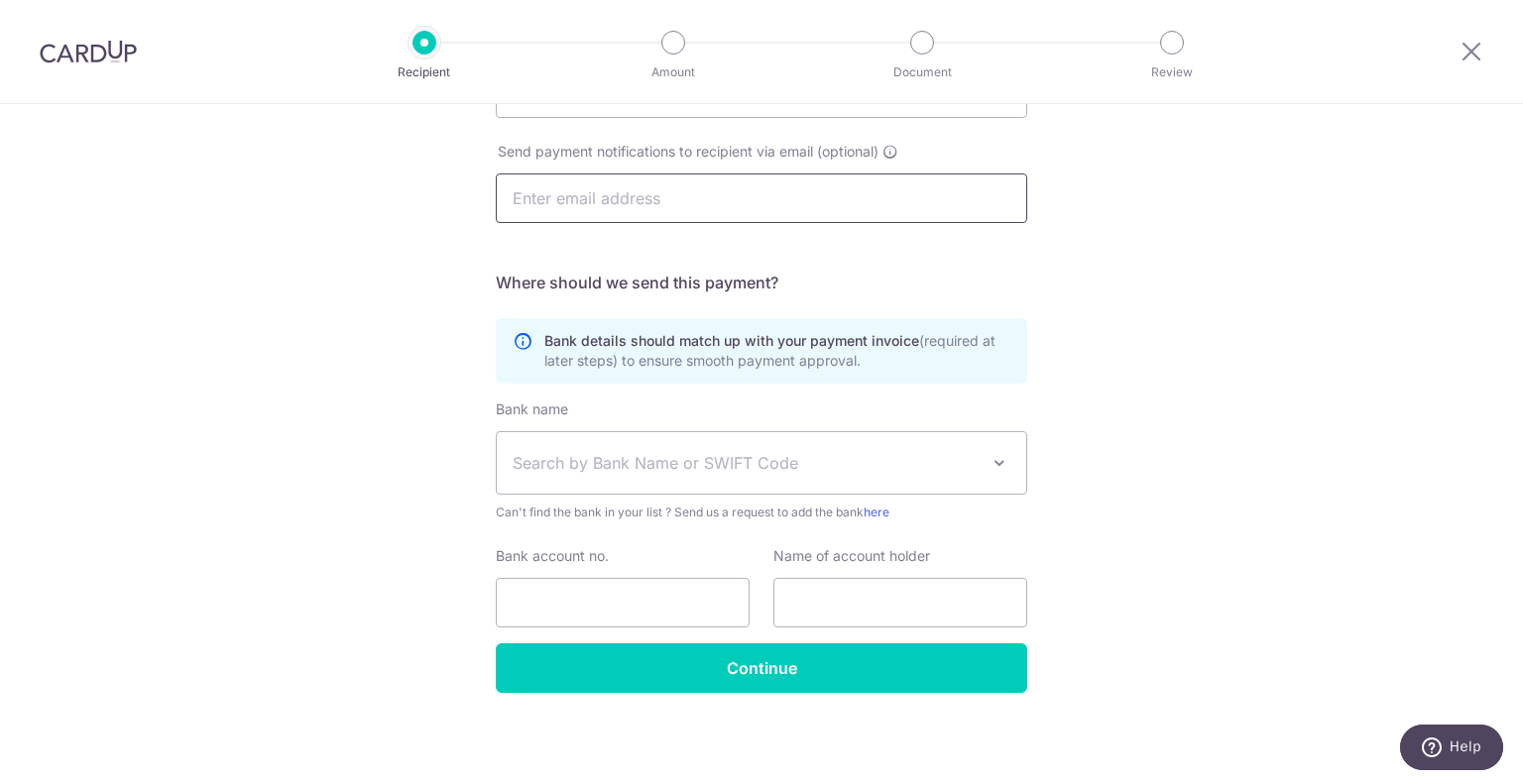 click at bounding box center [762, 198] 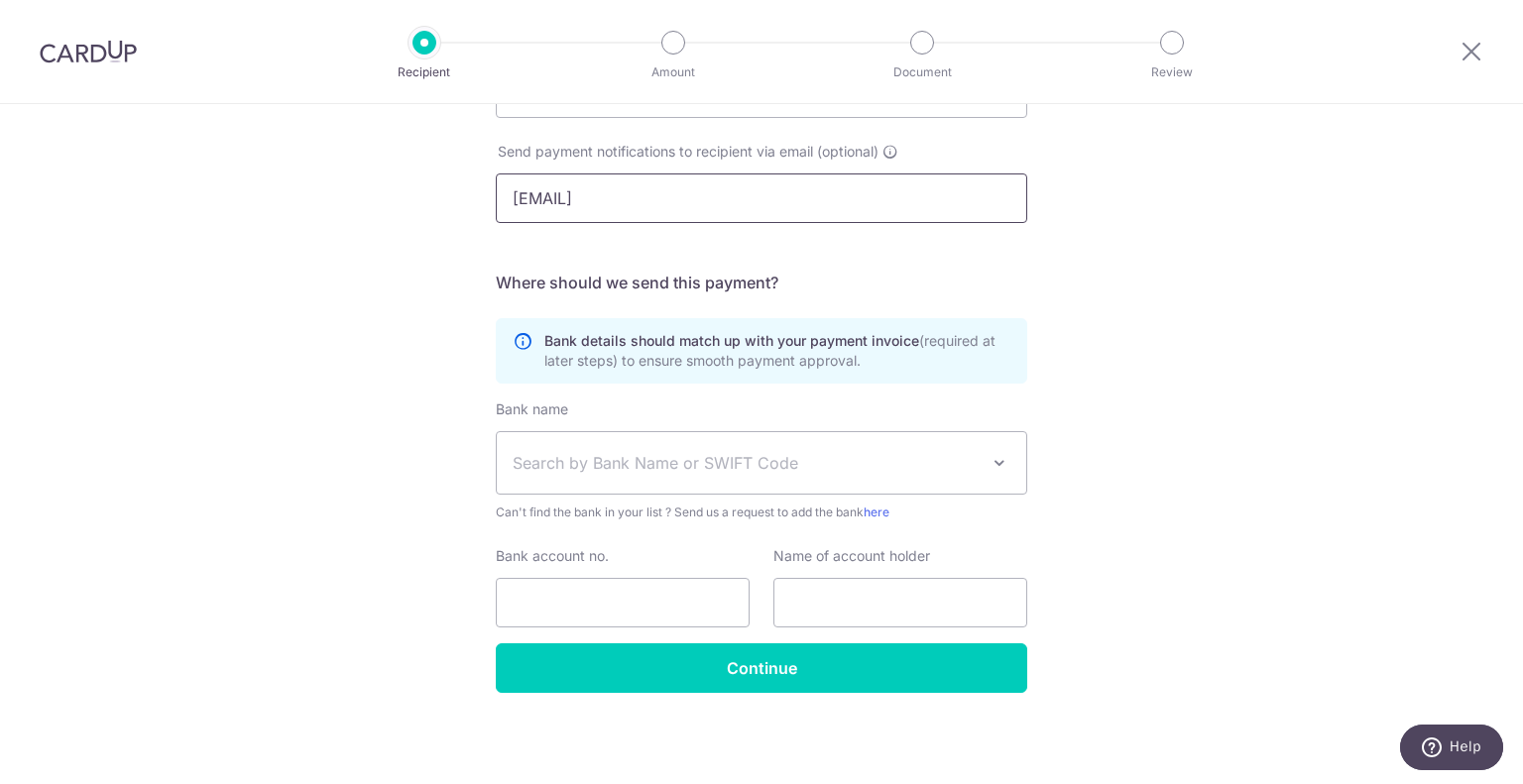 type on "theint@dcentus.com.sg" 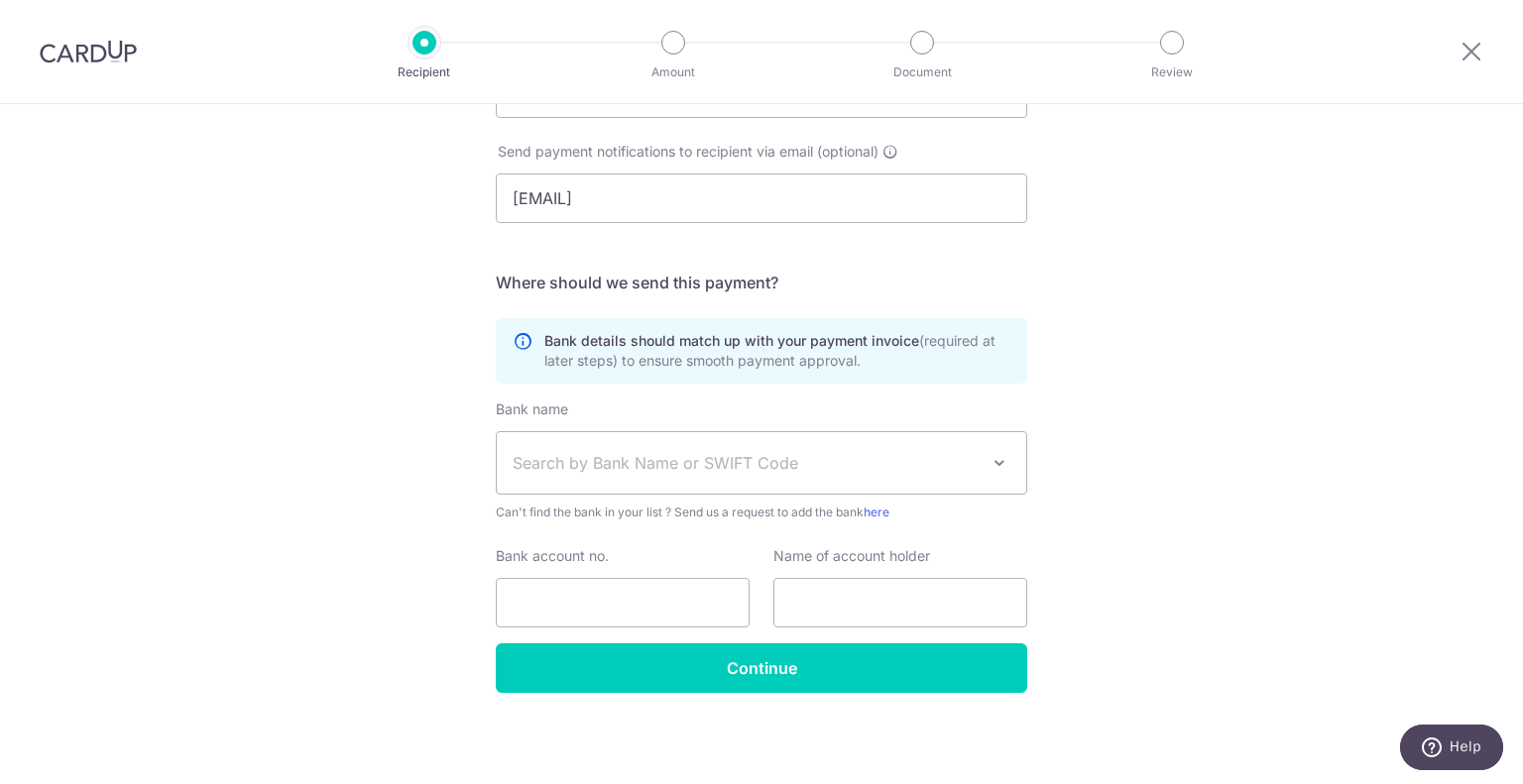 click on "Search by Bank Name or SWIFT Code" at bounding box center (746, 463) 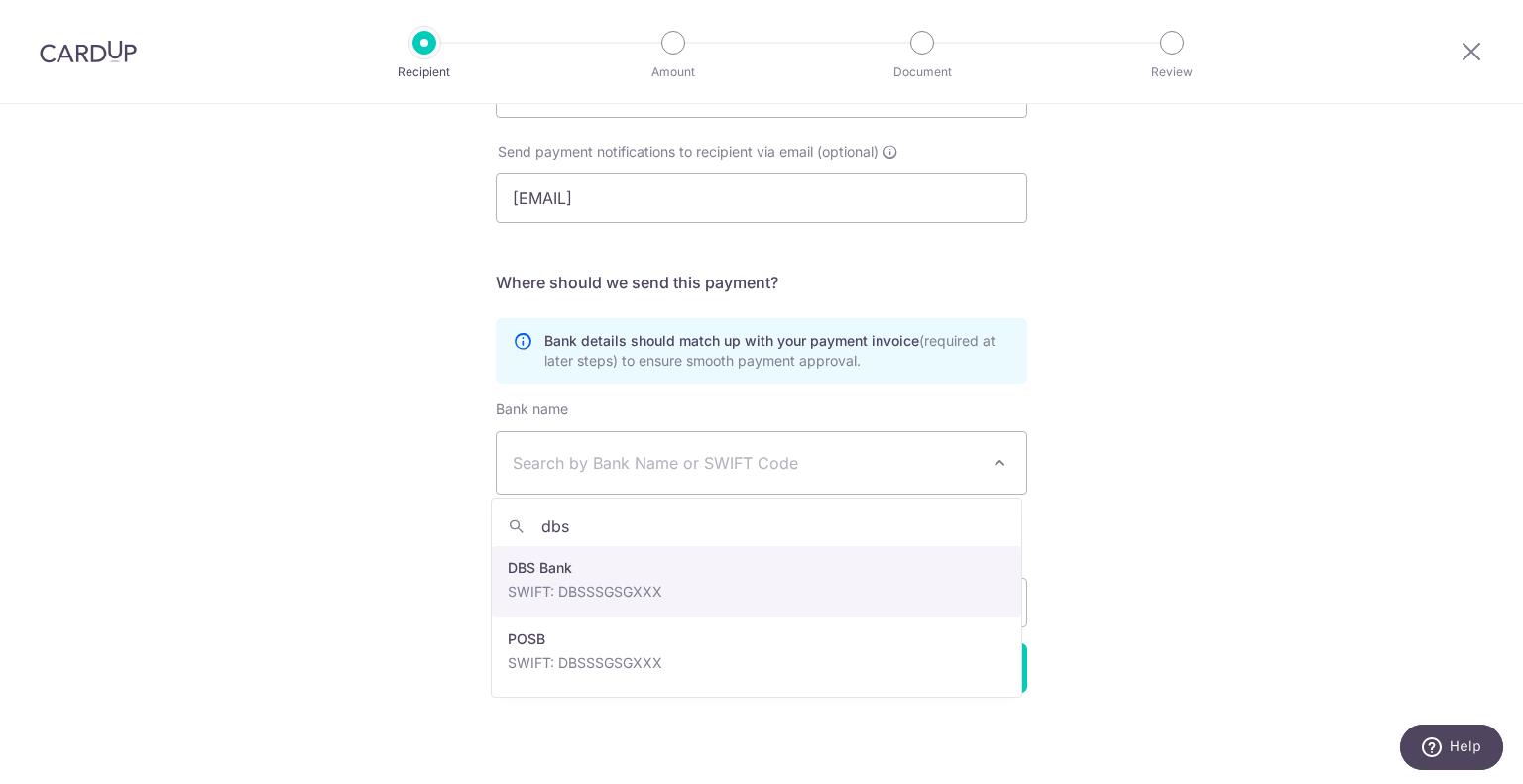 type on "dbs" 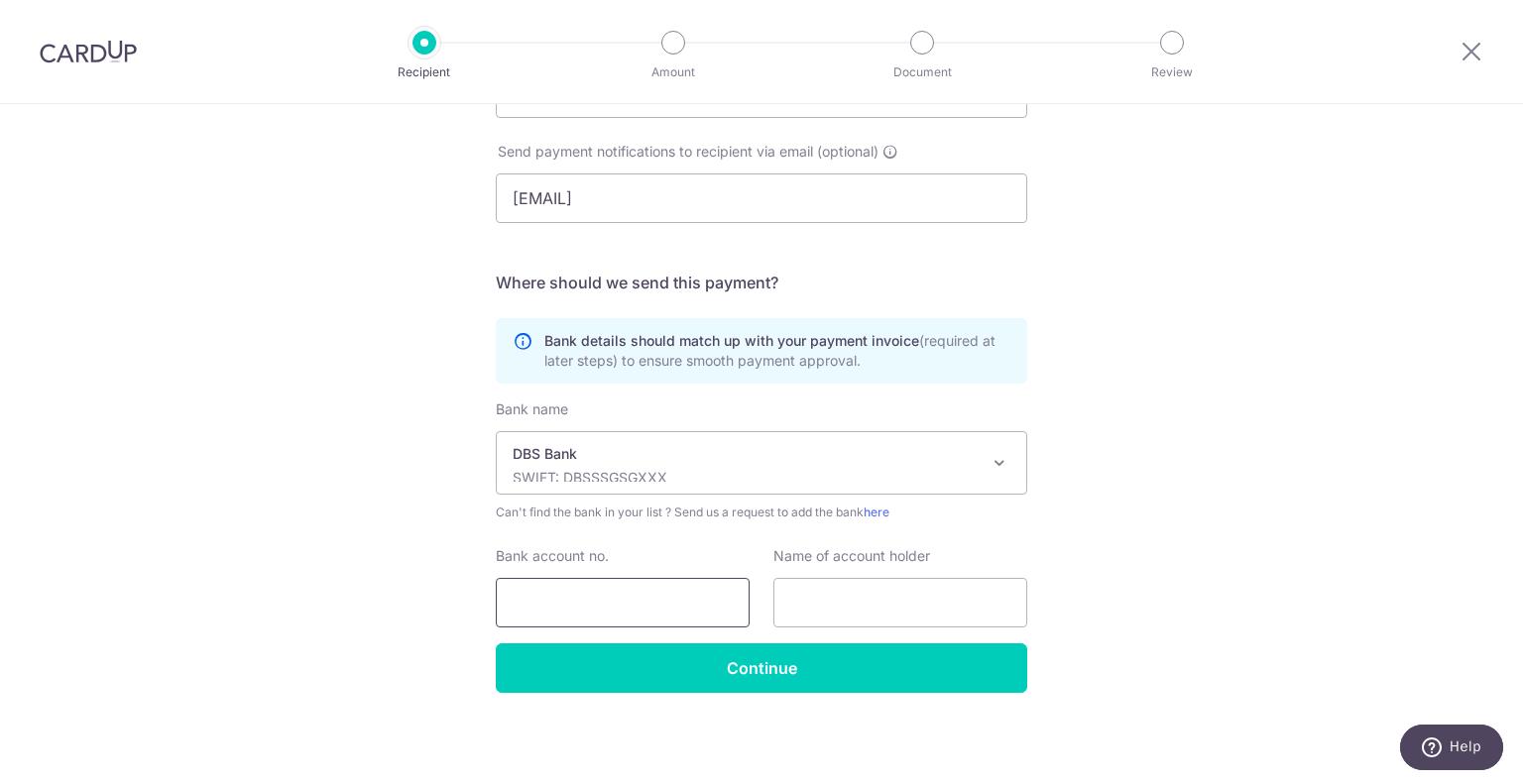 click on "Bank account no." at bounding box center (623, 603) 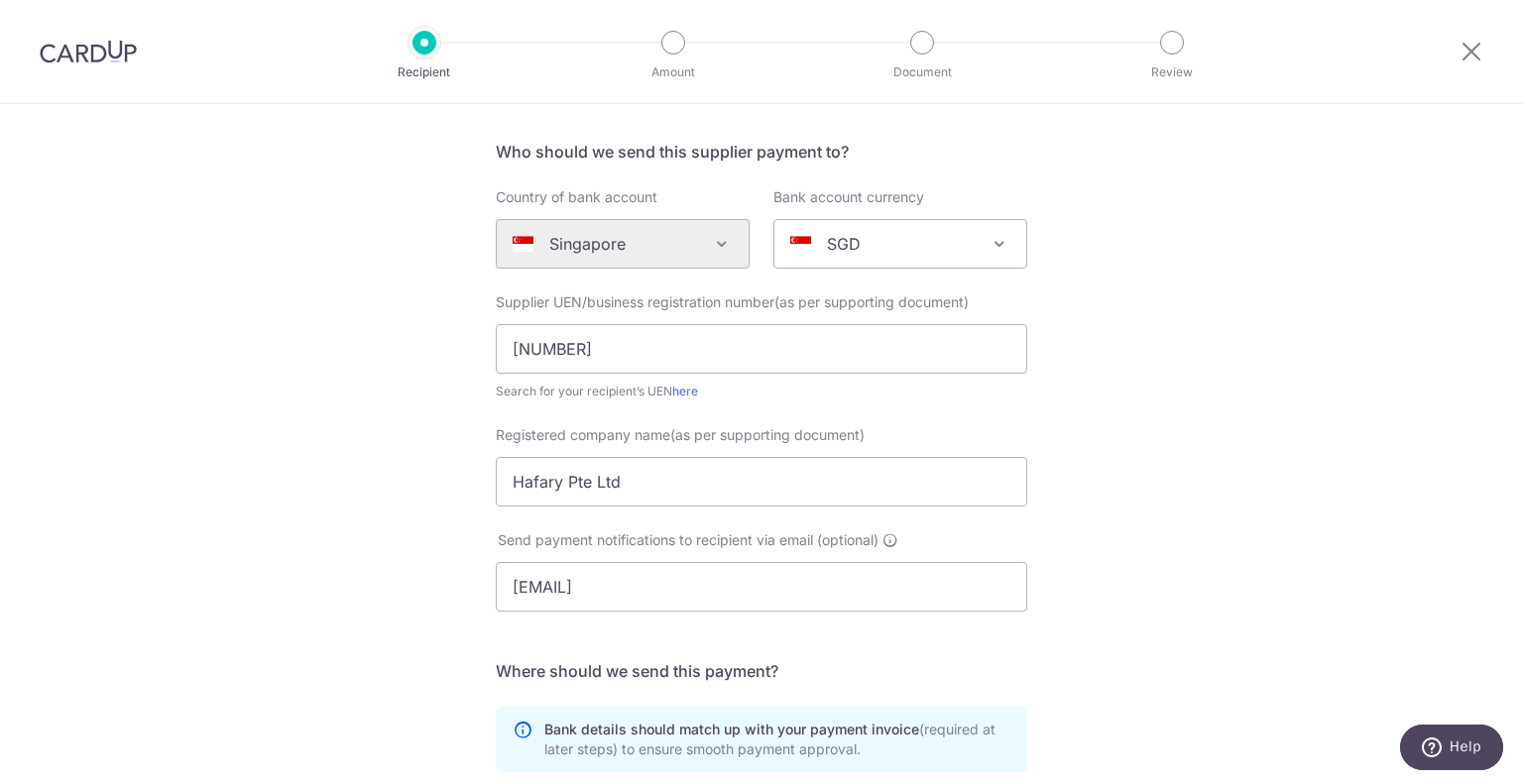 scroll, scrollTop: 123, scrollLeft: 0, axis: vertical 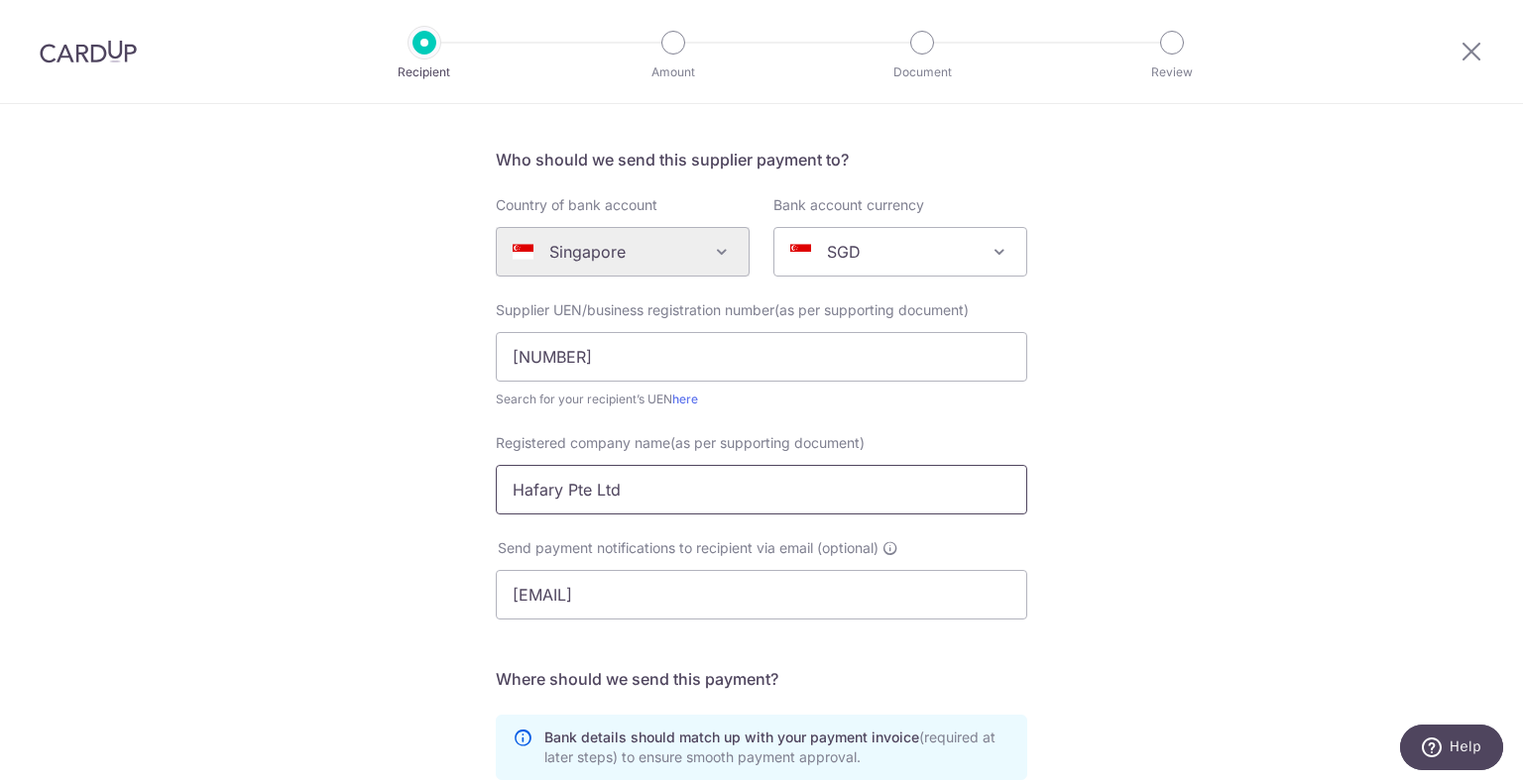 type on "0249000391" 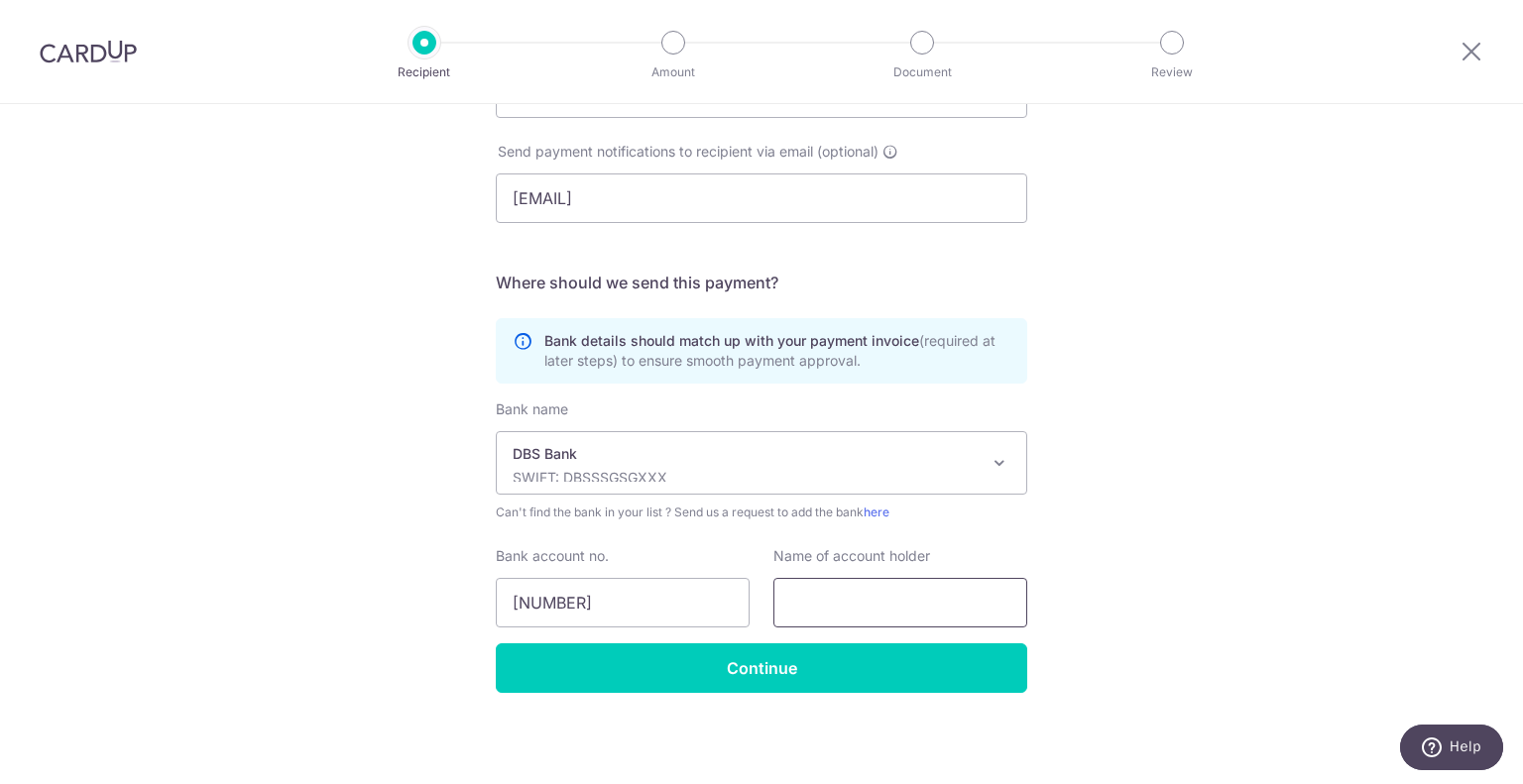 click at bounding box center [900, 603] 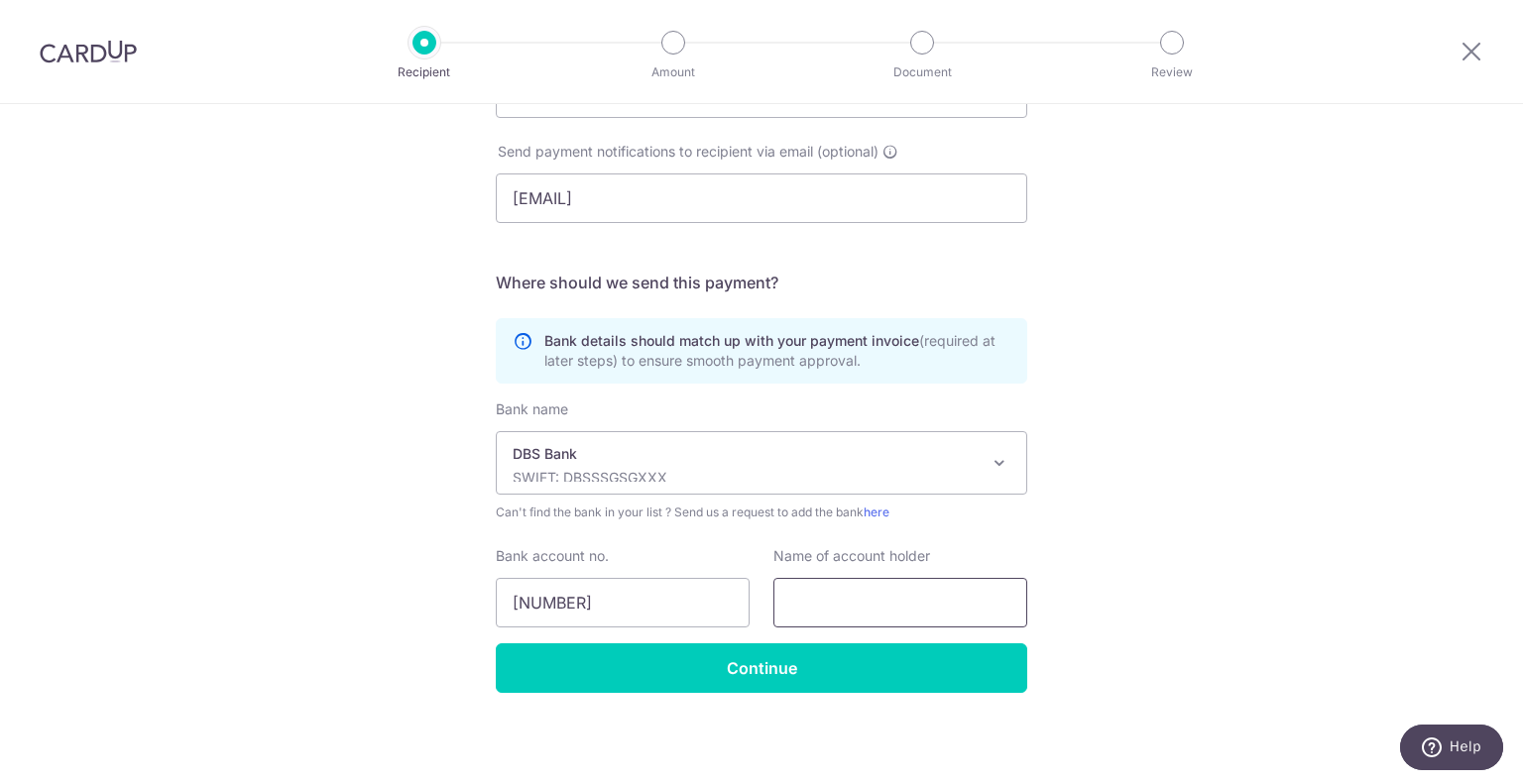 paste on "Hafary Pte Ltd" 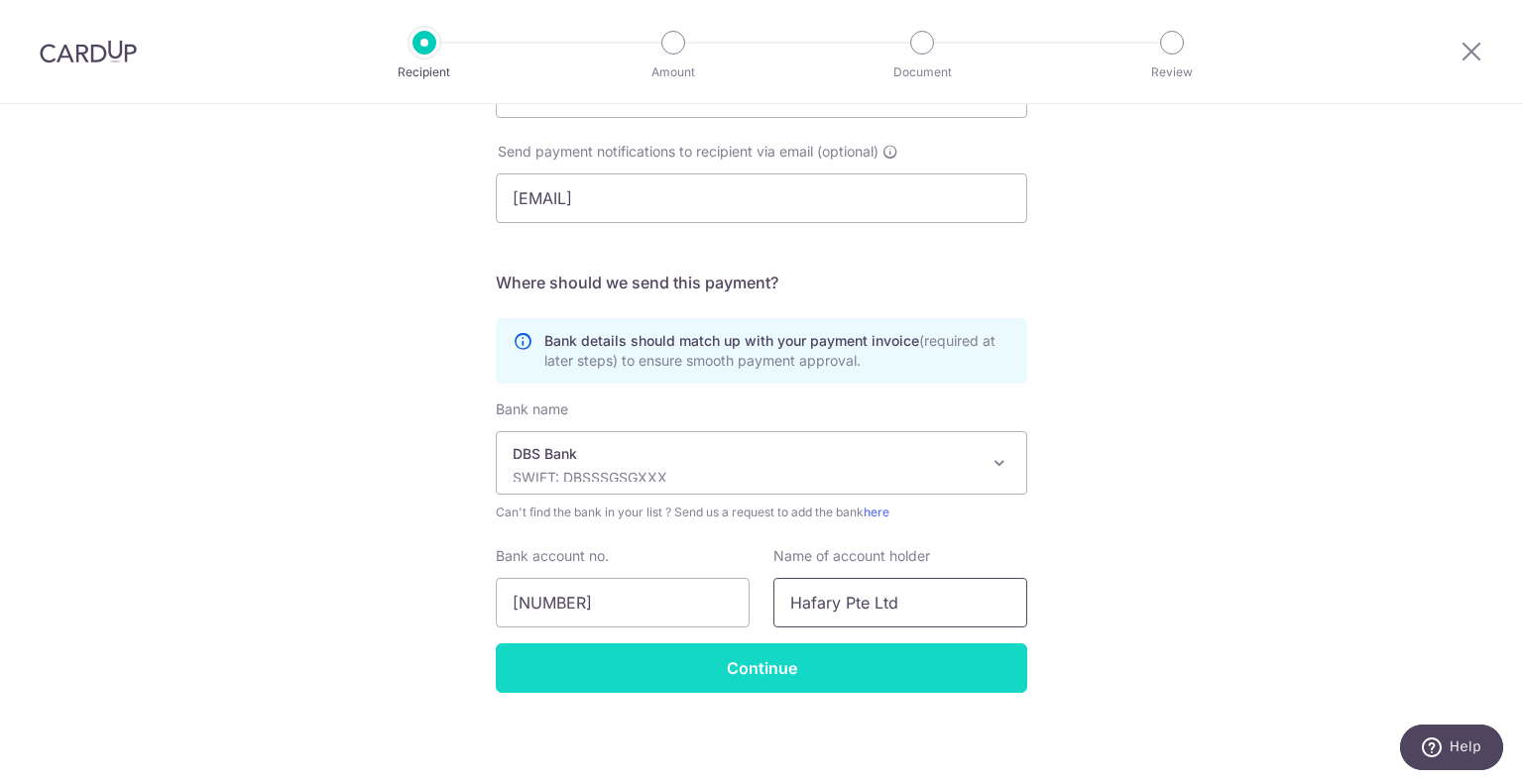 type on "Hafary Pte Ltd" 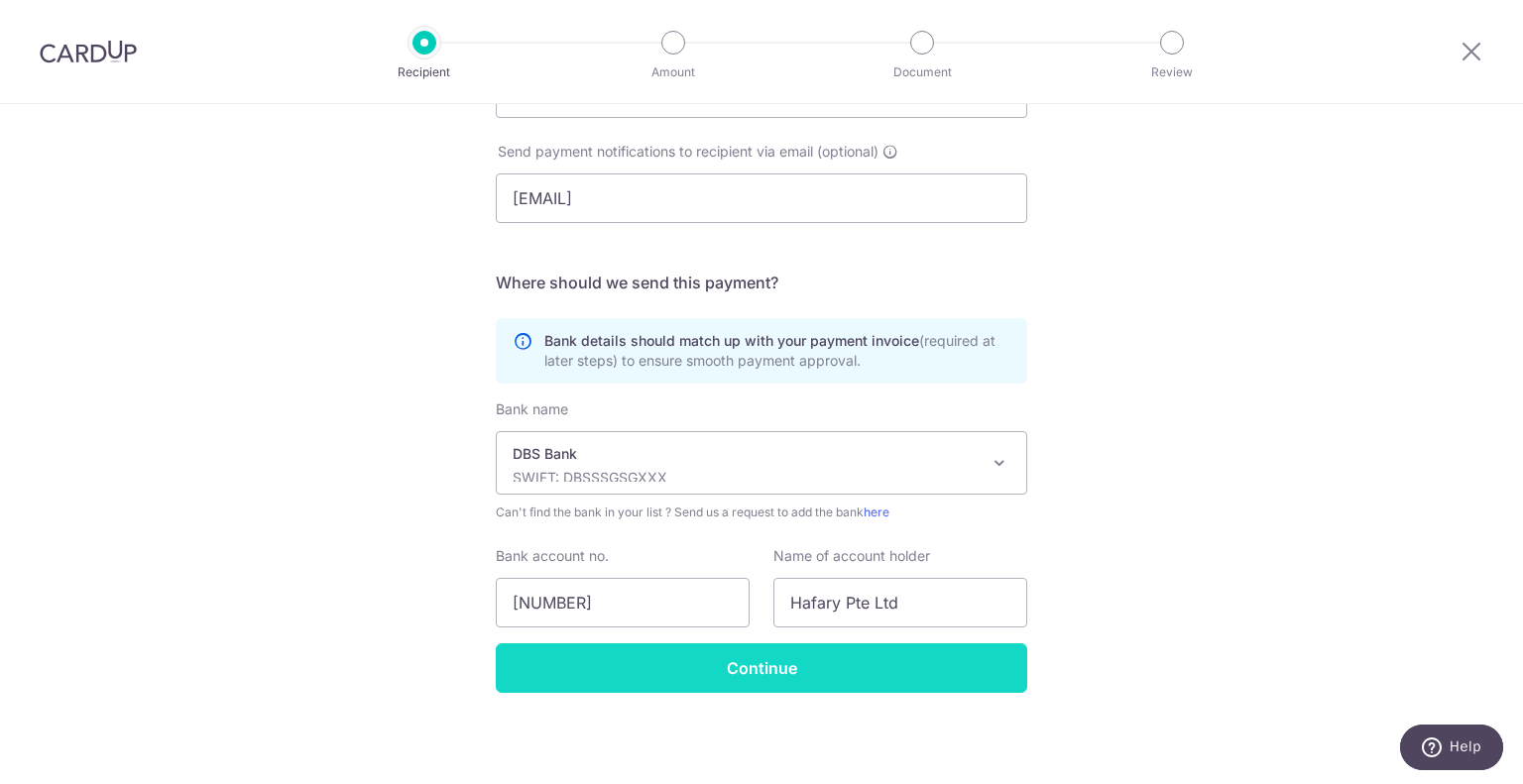 click on "Continue" at bounding box center (762, 668) 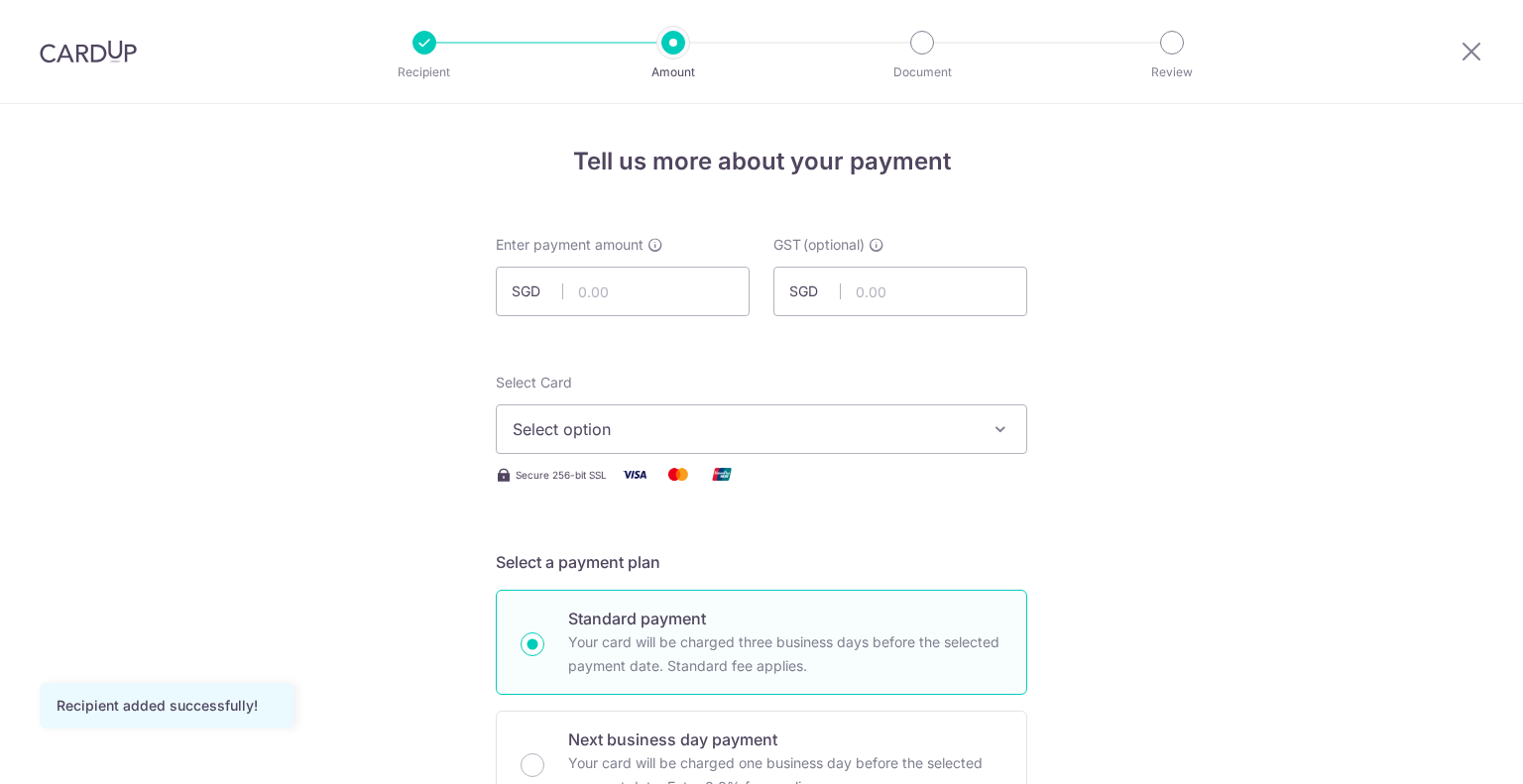 scroll, scrollTop: 0, scrollLeft: 0, axis: both 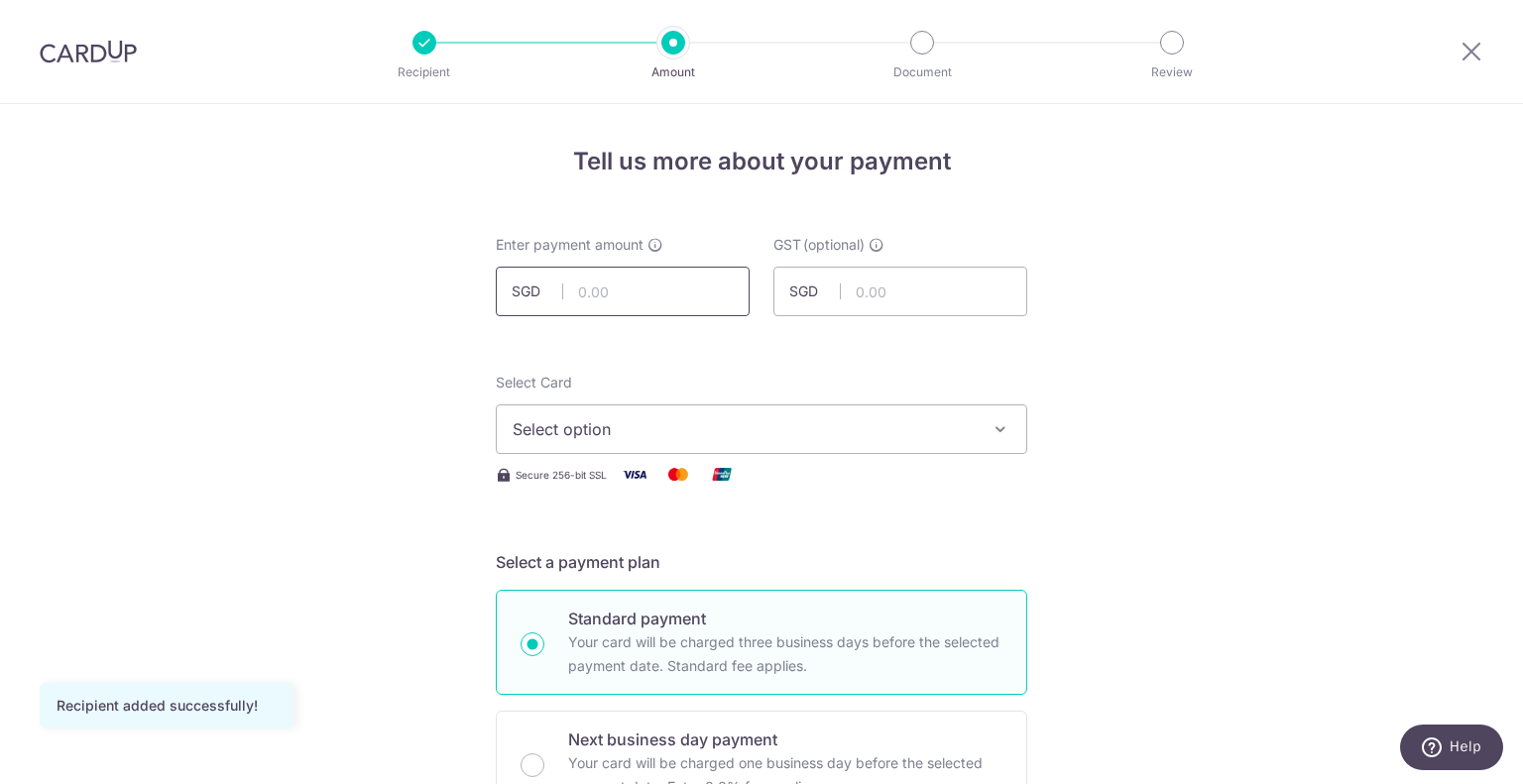 click at bounding box center (623, 291) 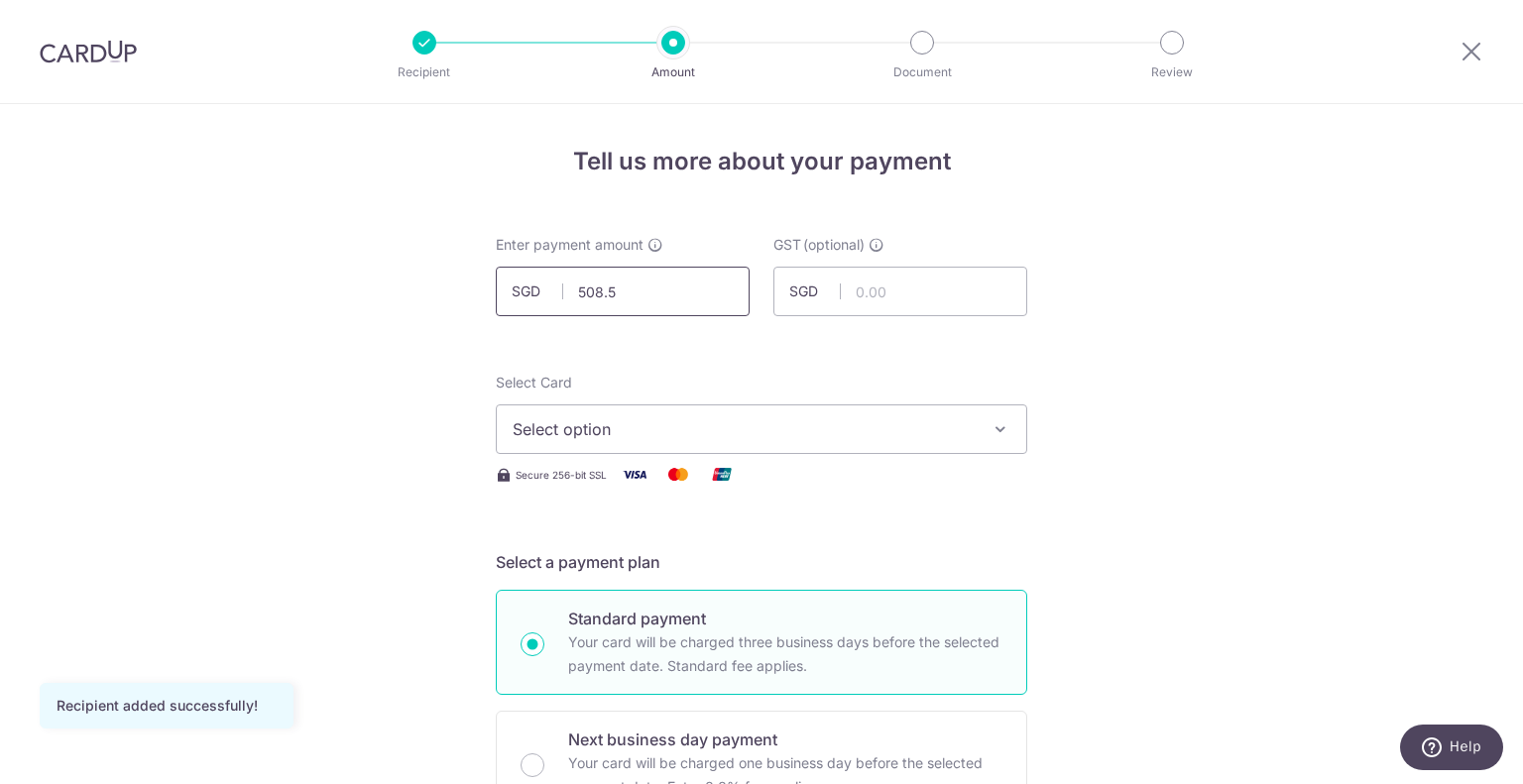 type on "[NUMBER].[NUMBER]" 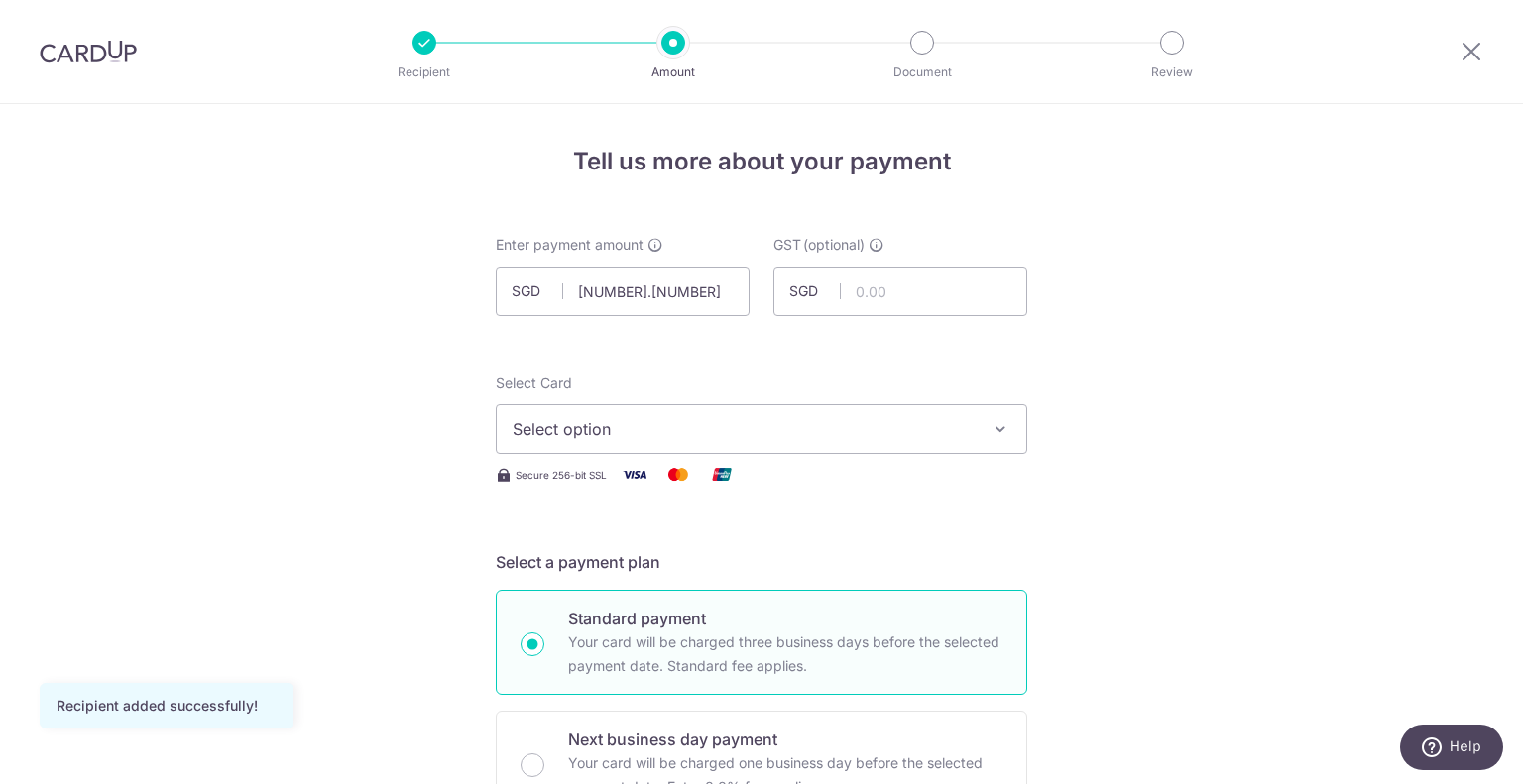 click on "Tell us more about your payment
[CURRENCY]
[NUMBER].[NUMBER]
[NUMBER].[NUMBER]
GST
(optional)
[CURRENCY]
Recipient added successfully!
Select Card
Select option
Add credit card
Your Cards
**** [NUMBER]
**** [NUMBER]
**** [NUMBER]
**** [NUMBER]" at bounding box center (762, 1066) 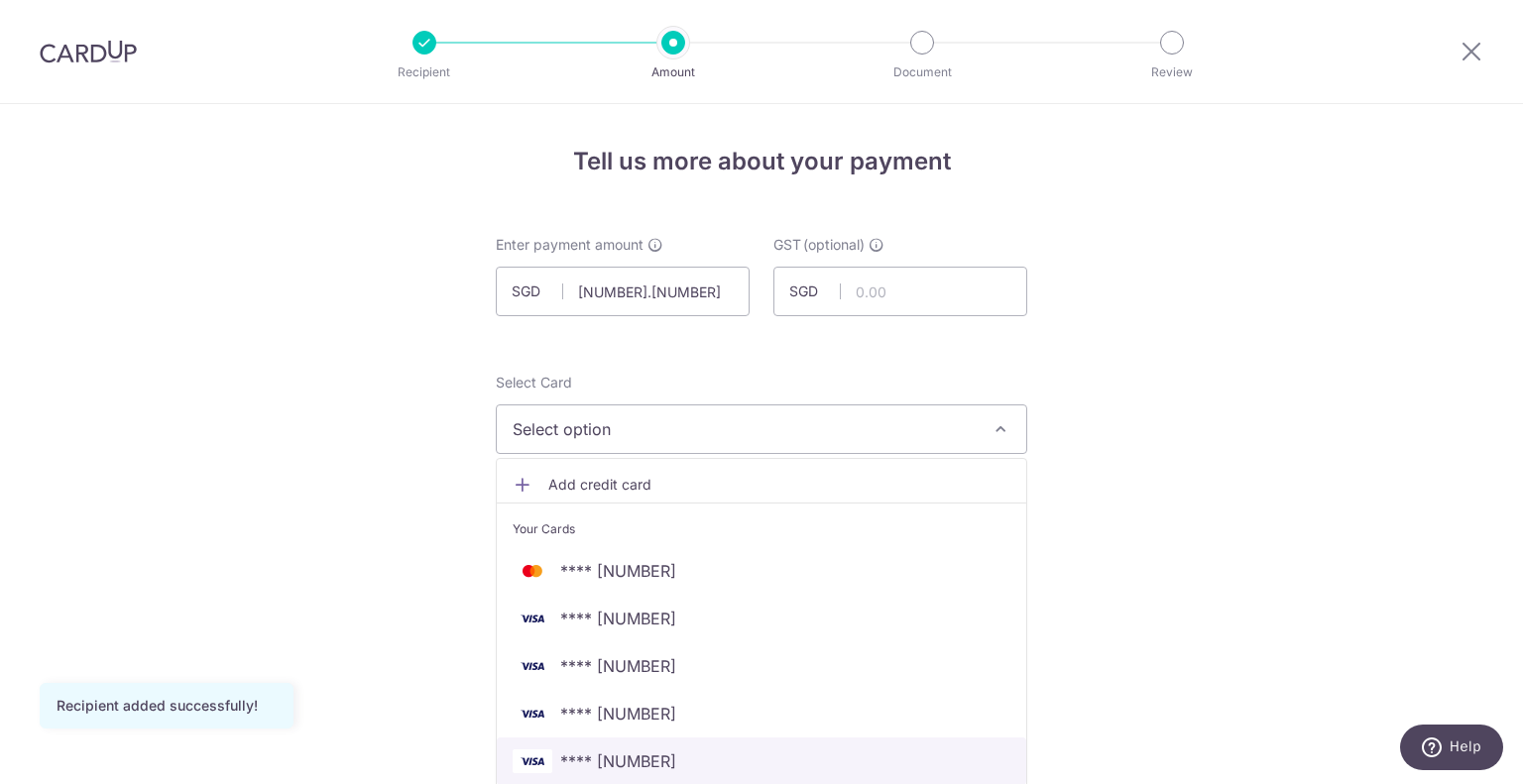 click on "**** [PHONE]" at bounding box center [762, 761] 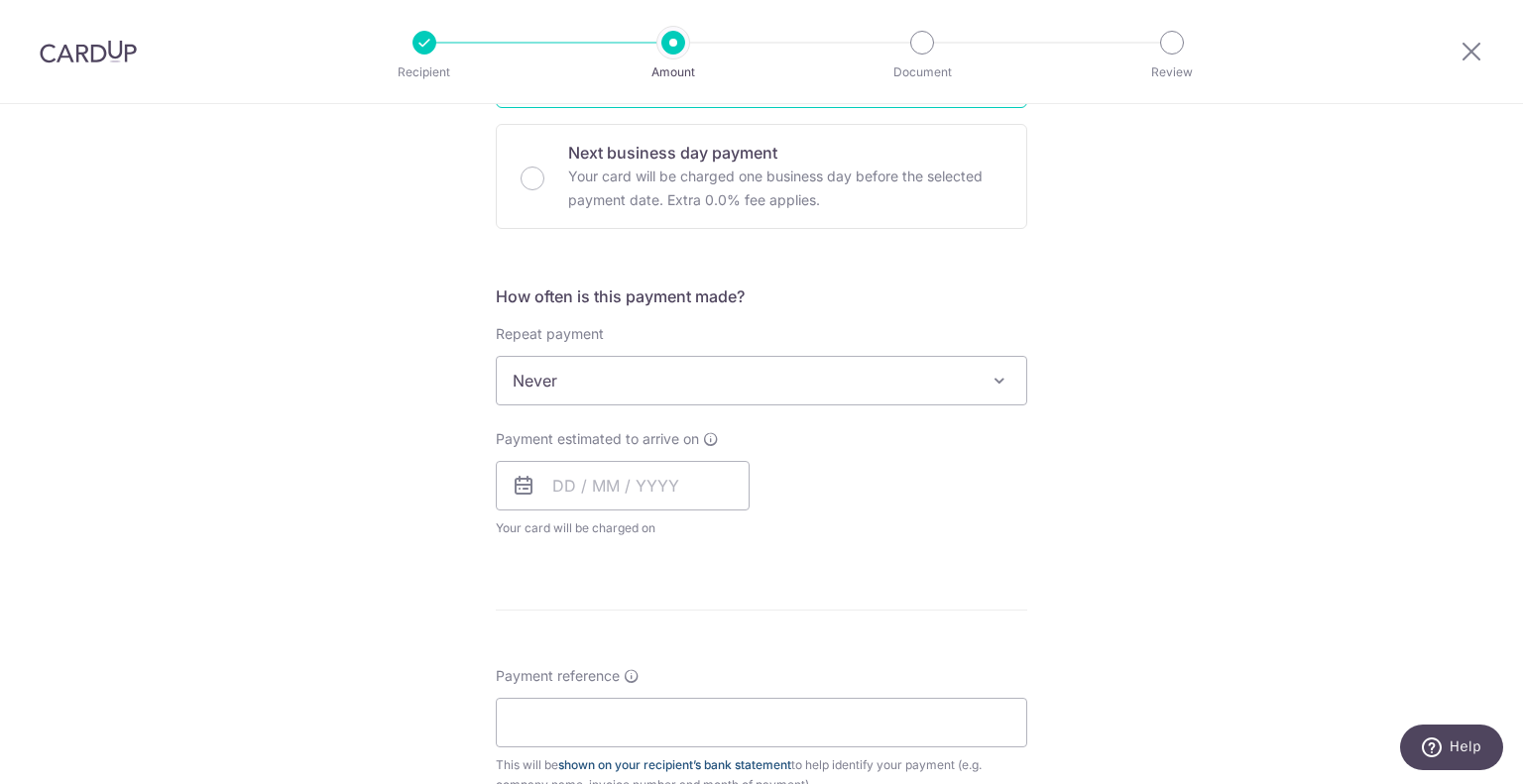 scroll, scrollTop: 694, scrollLeft: 0, axis: vertical 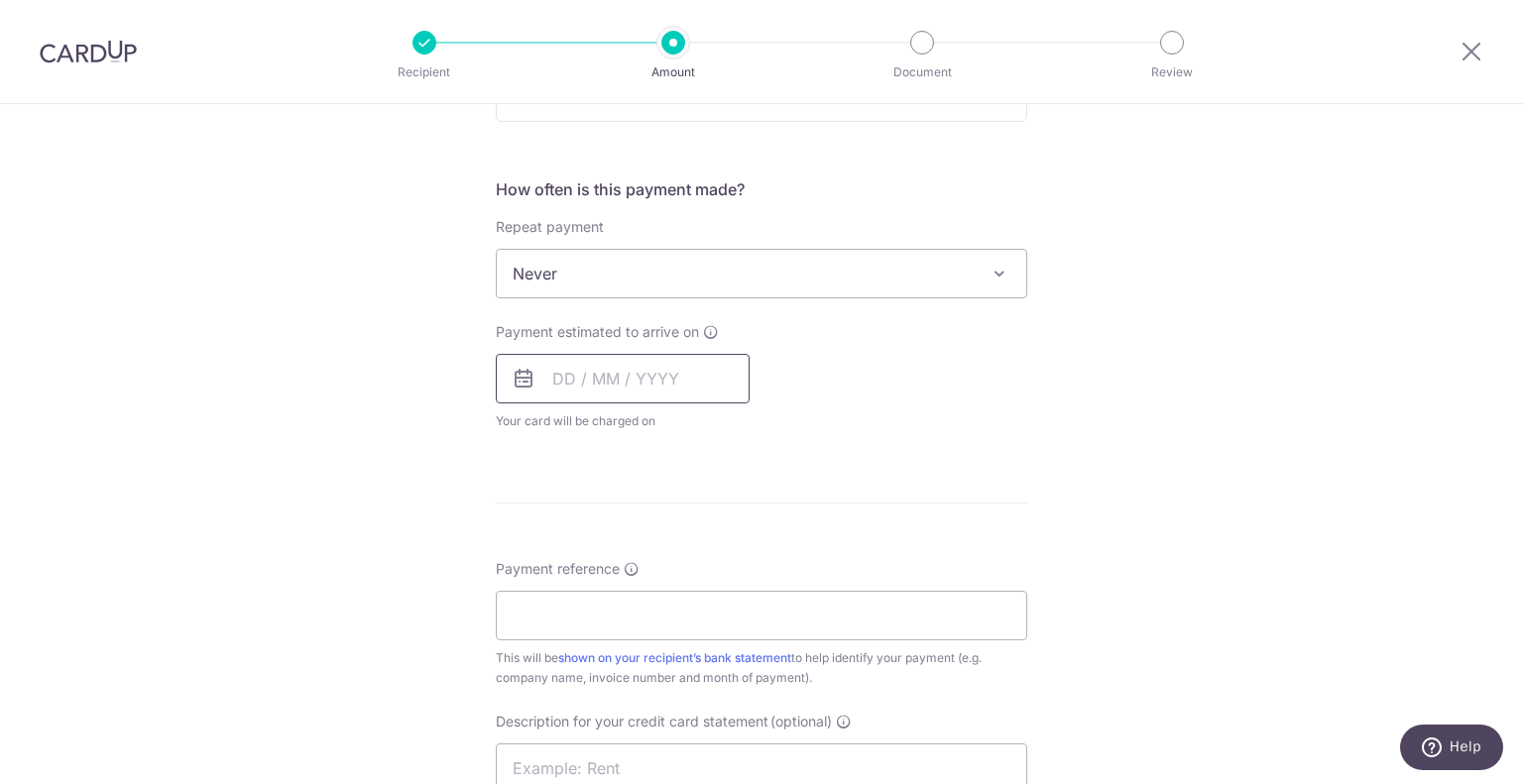 click at bounding box center [623, 379] 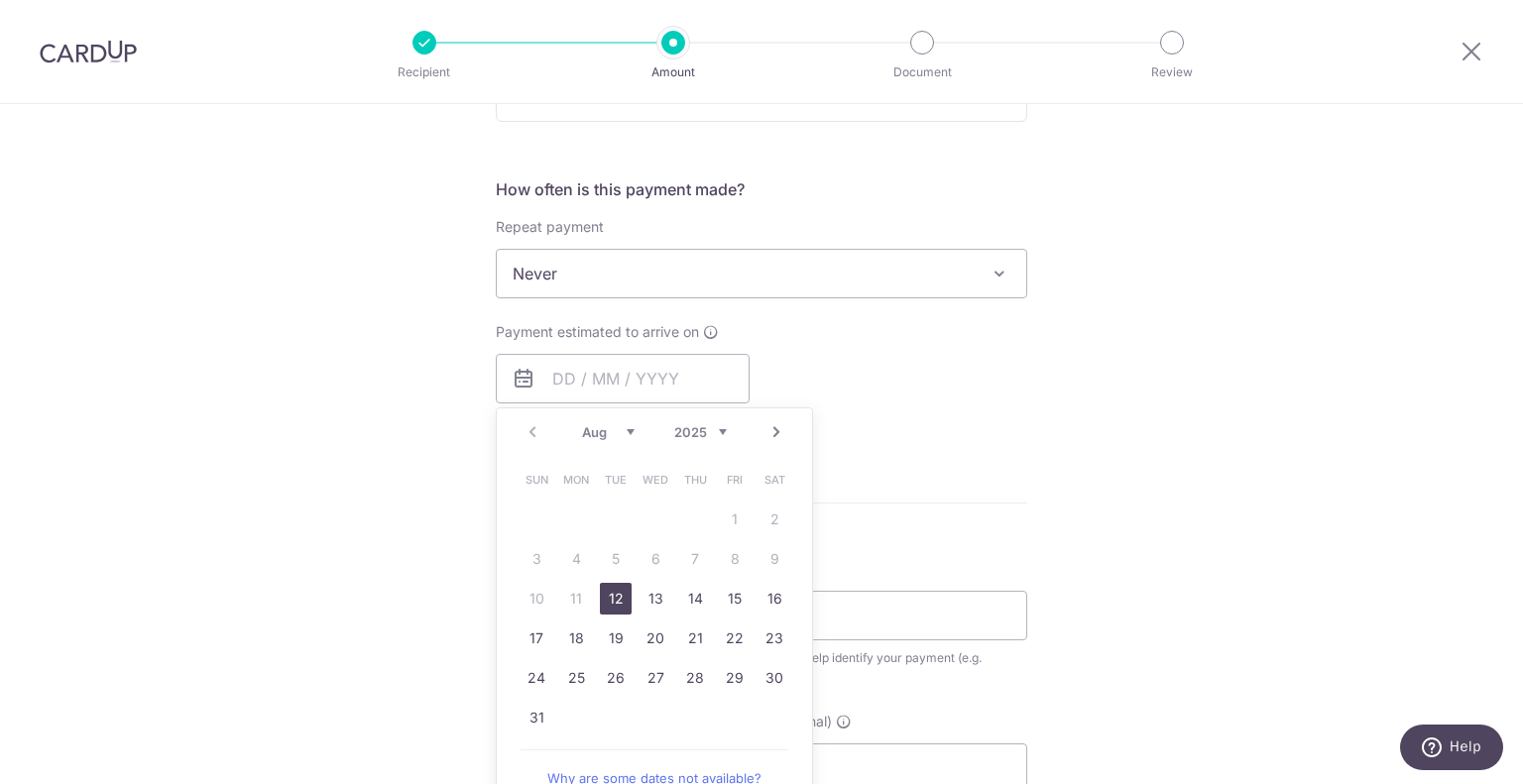 click on "12" at bounding box center (616, 599) 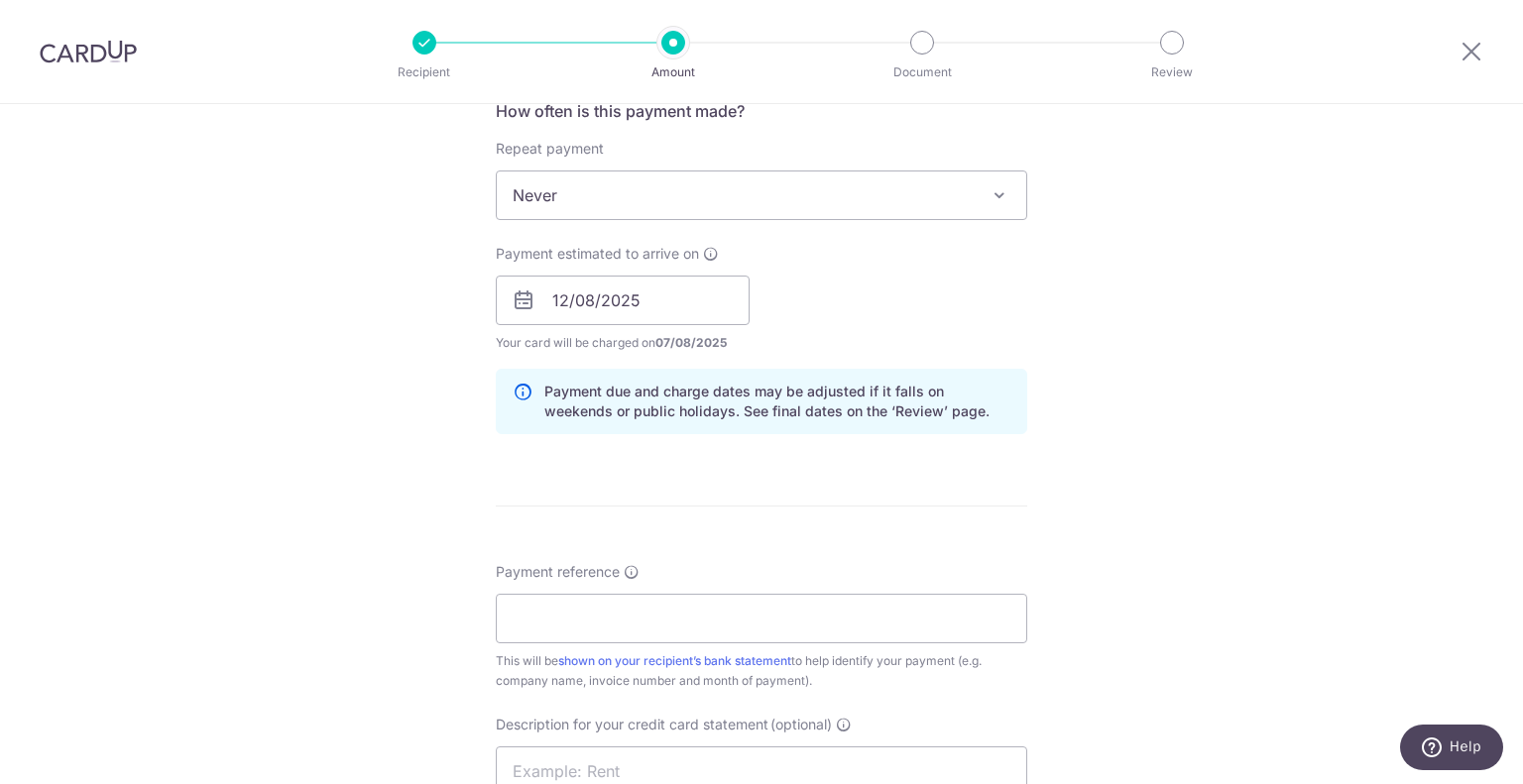 scroll, scrollTop: 892, scrollLeft: 0, axis: vertical 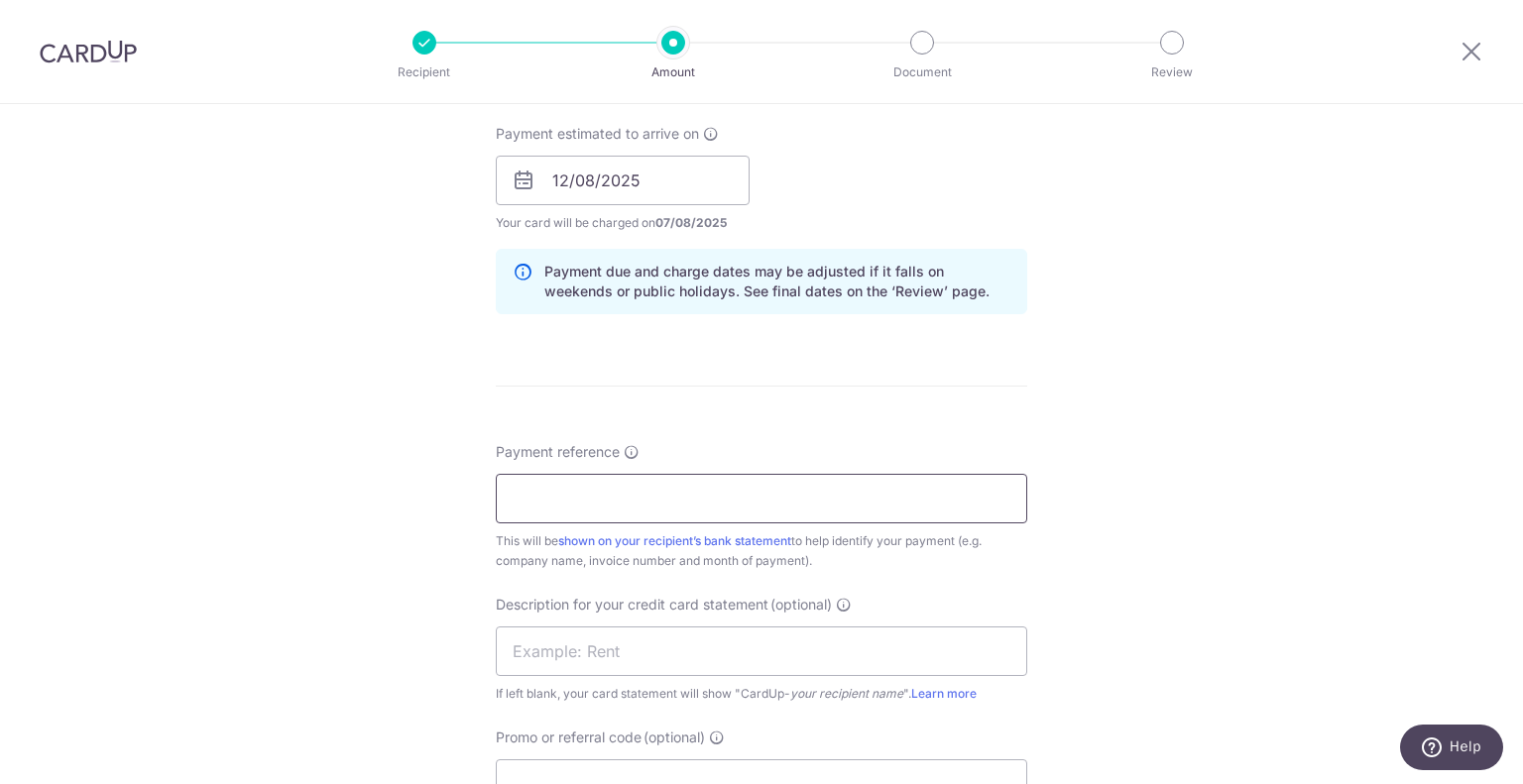 drag, startPoint x: 543, startPoint y: 493, endPoint x: 700, endPoint y: 492, distance: 157.00318 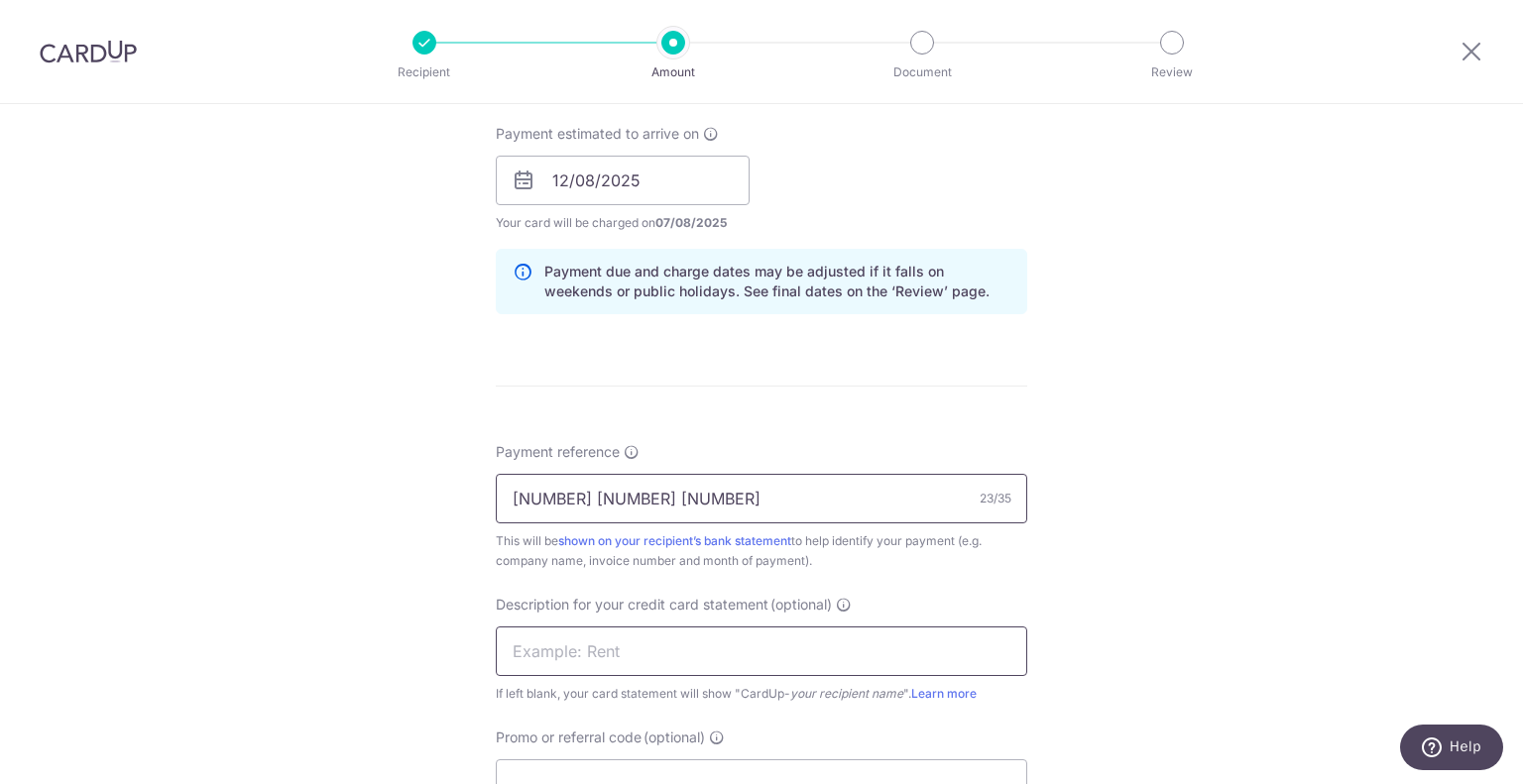 type on "2099867 2099218 1860675" 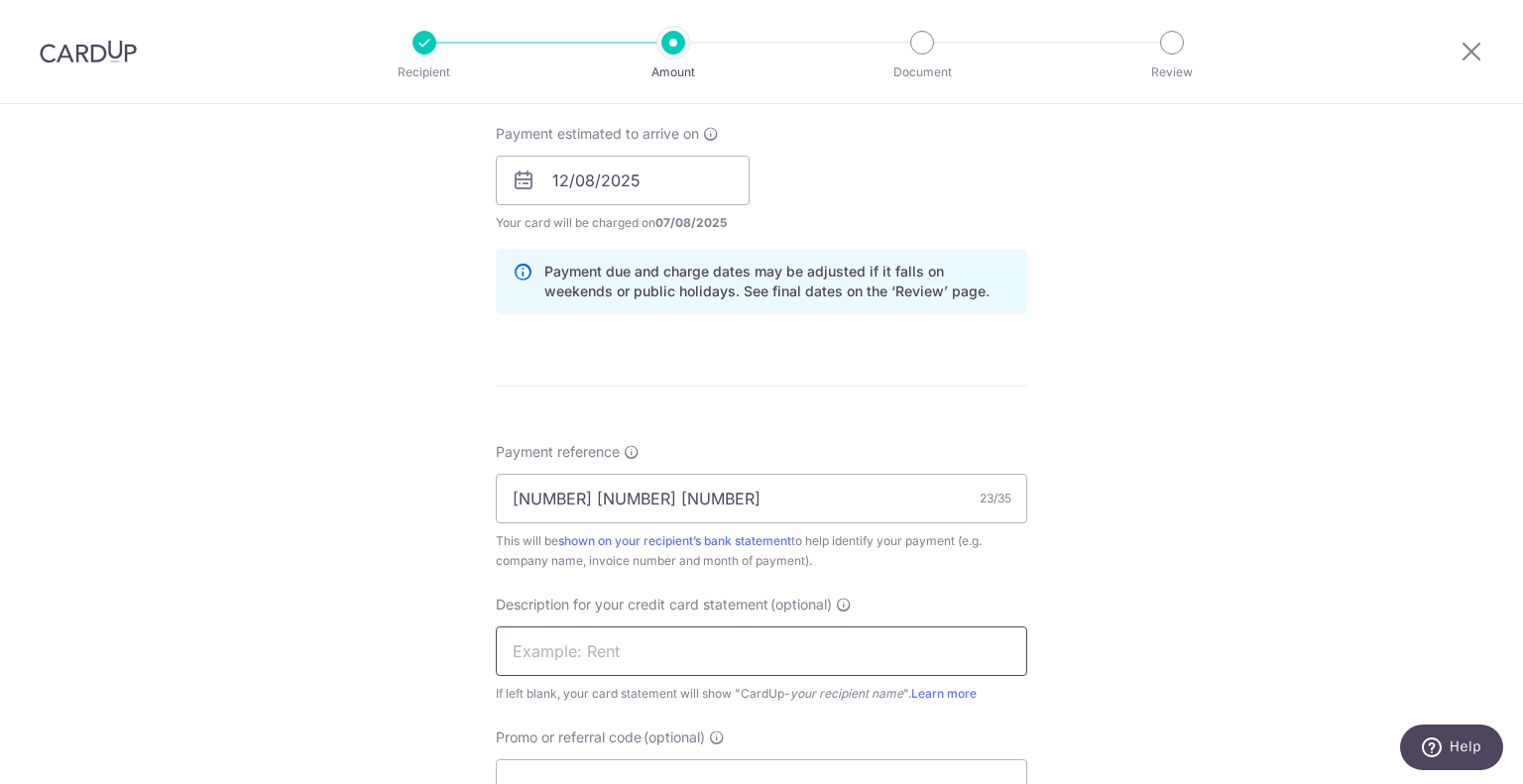 click at bounding box center (762, 651) 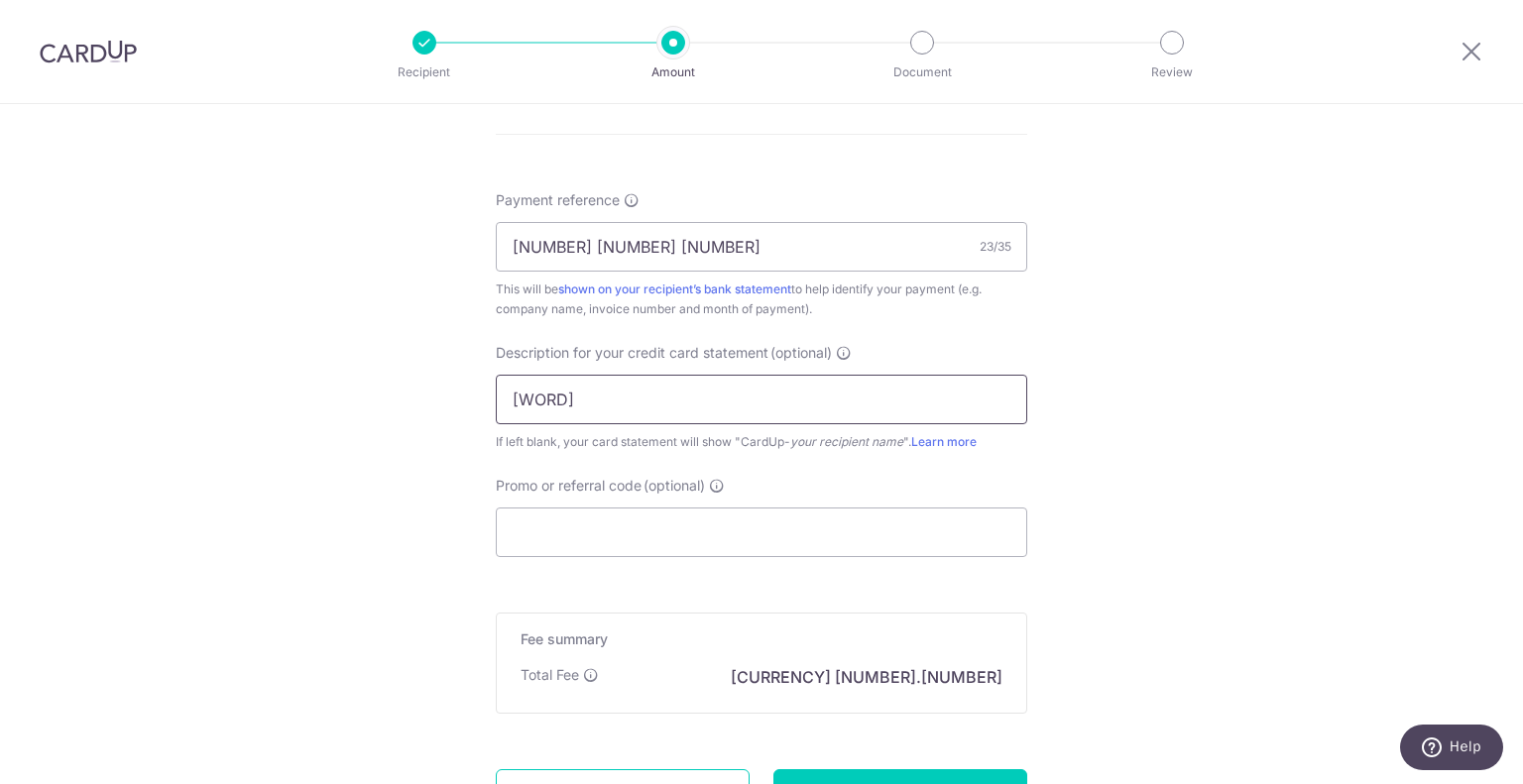 scroll, scrollTop: 1189, scrollLeft: 0, axis: vertical 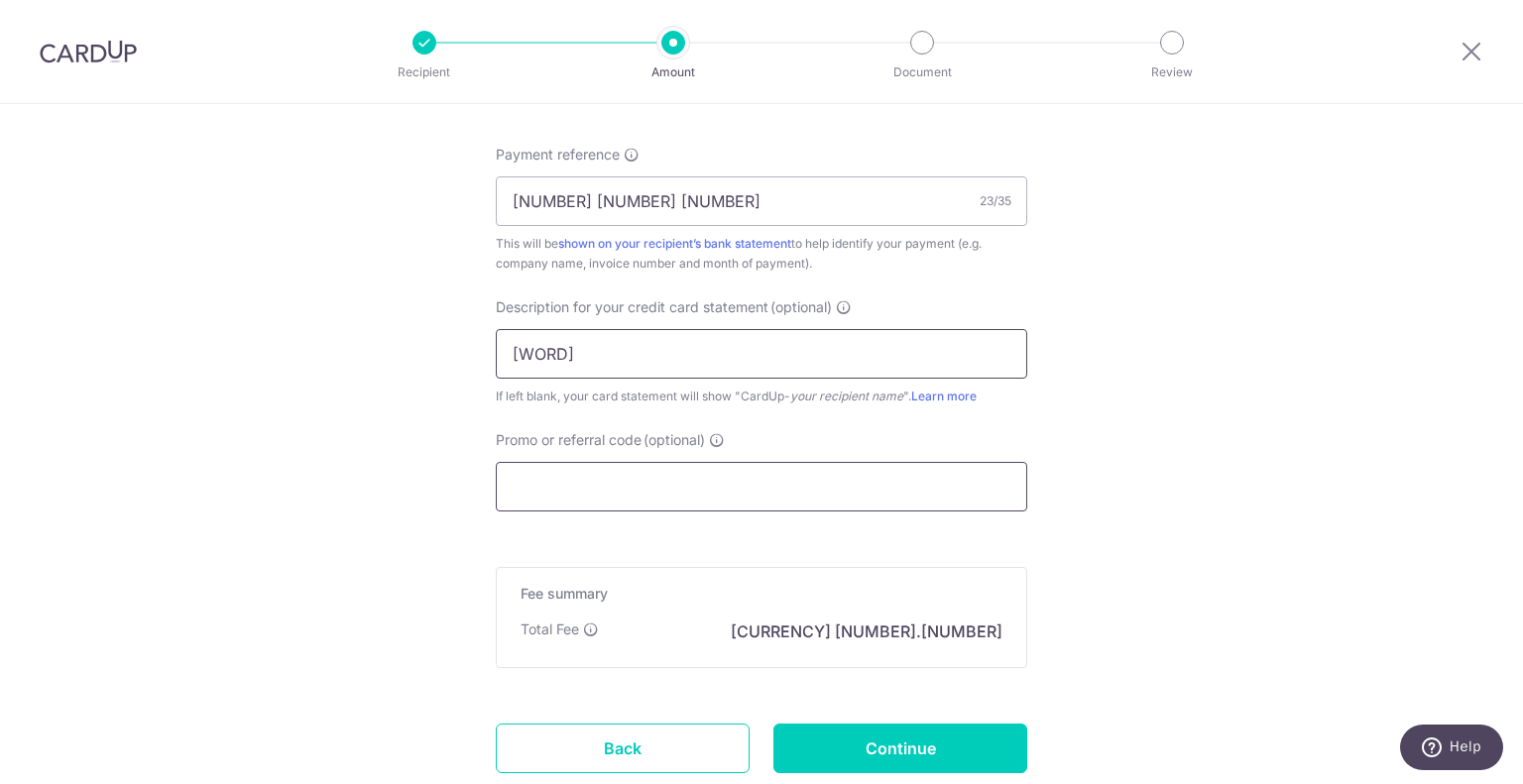 type on "Hafary" 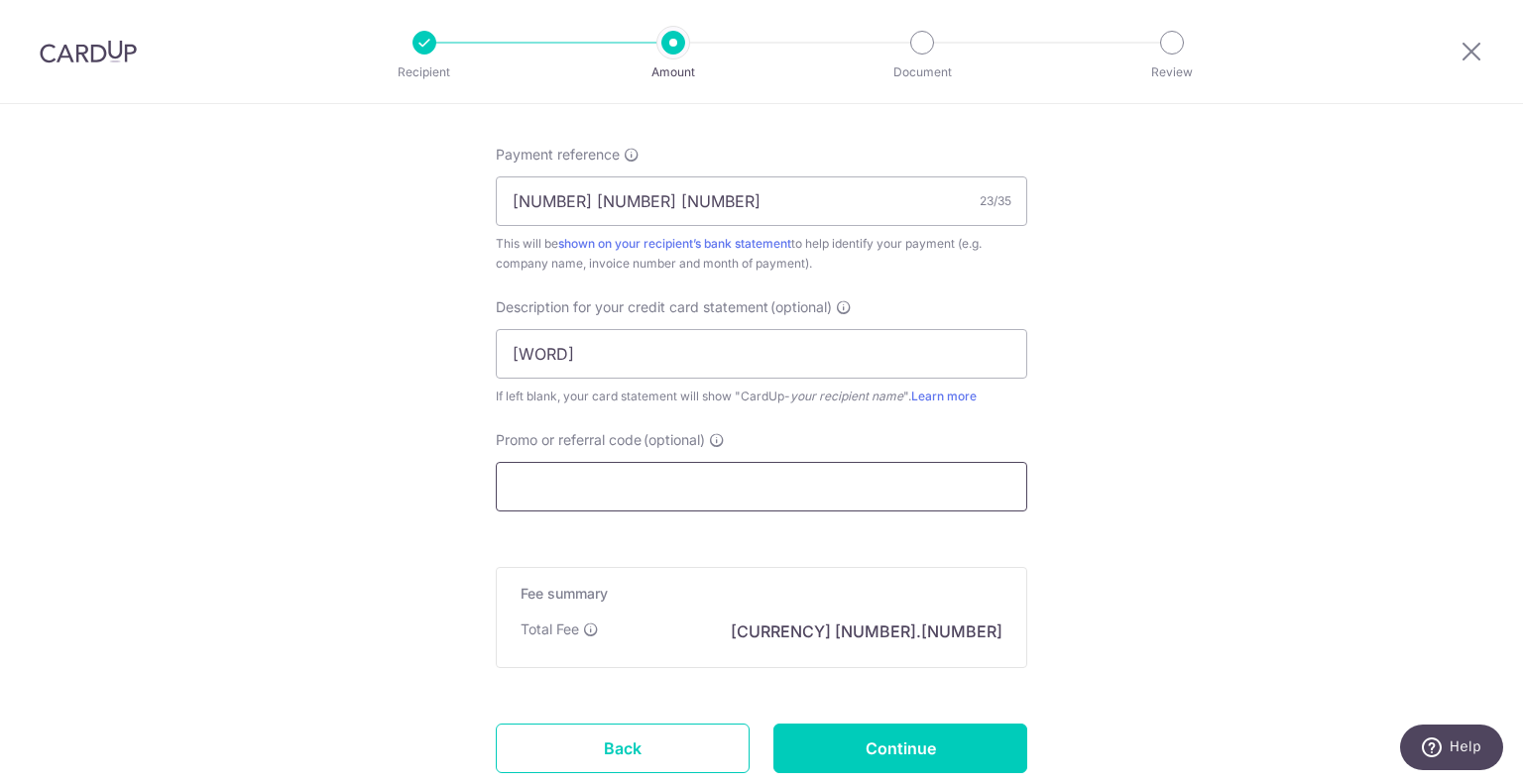 click on "Promo or referral code
(optional)" at bounding box center (762, 487) 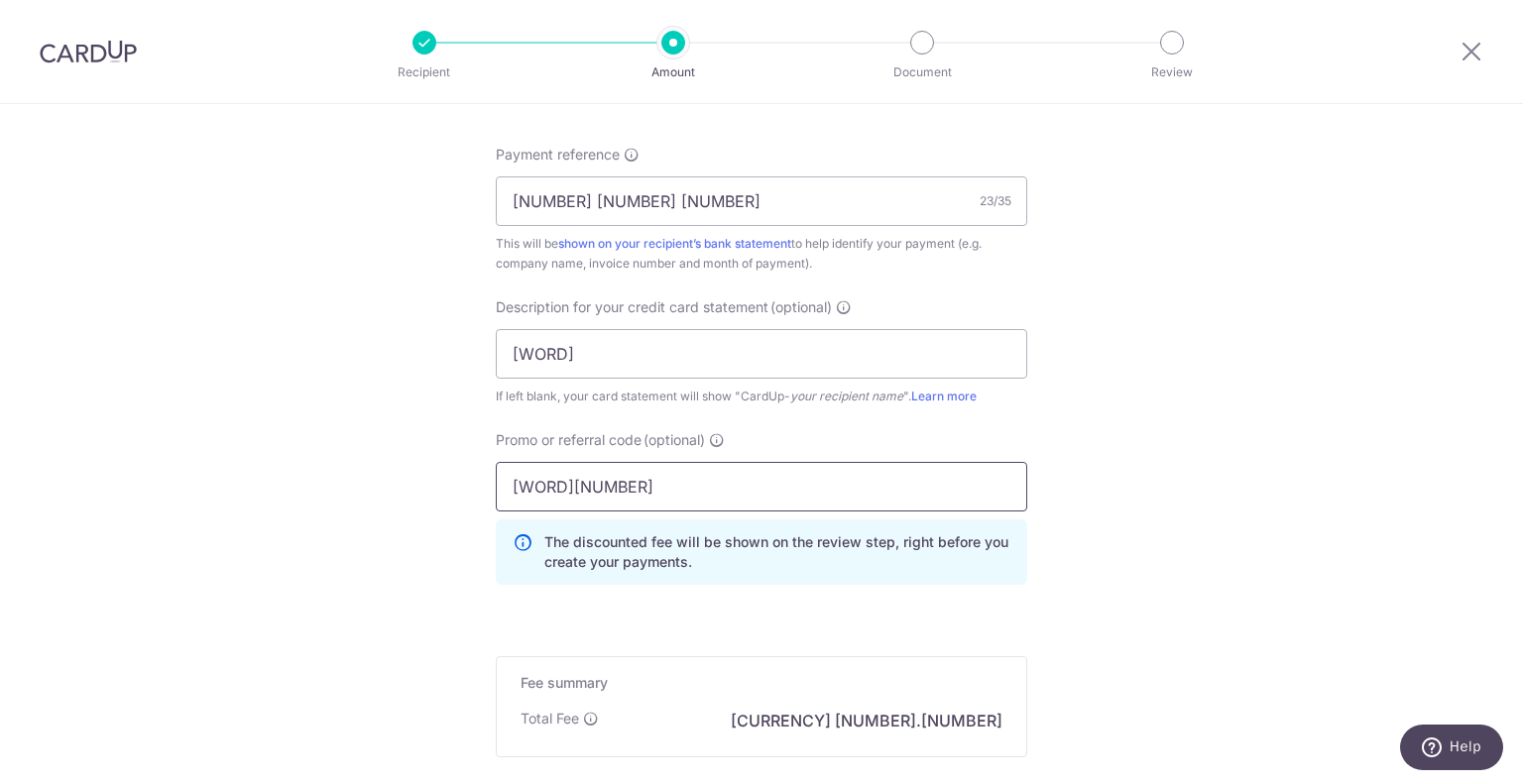 scroll, scrollTop: 1412, scrollLeft: 0, axis: vertical 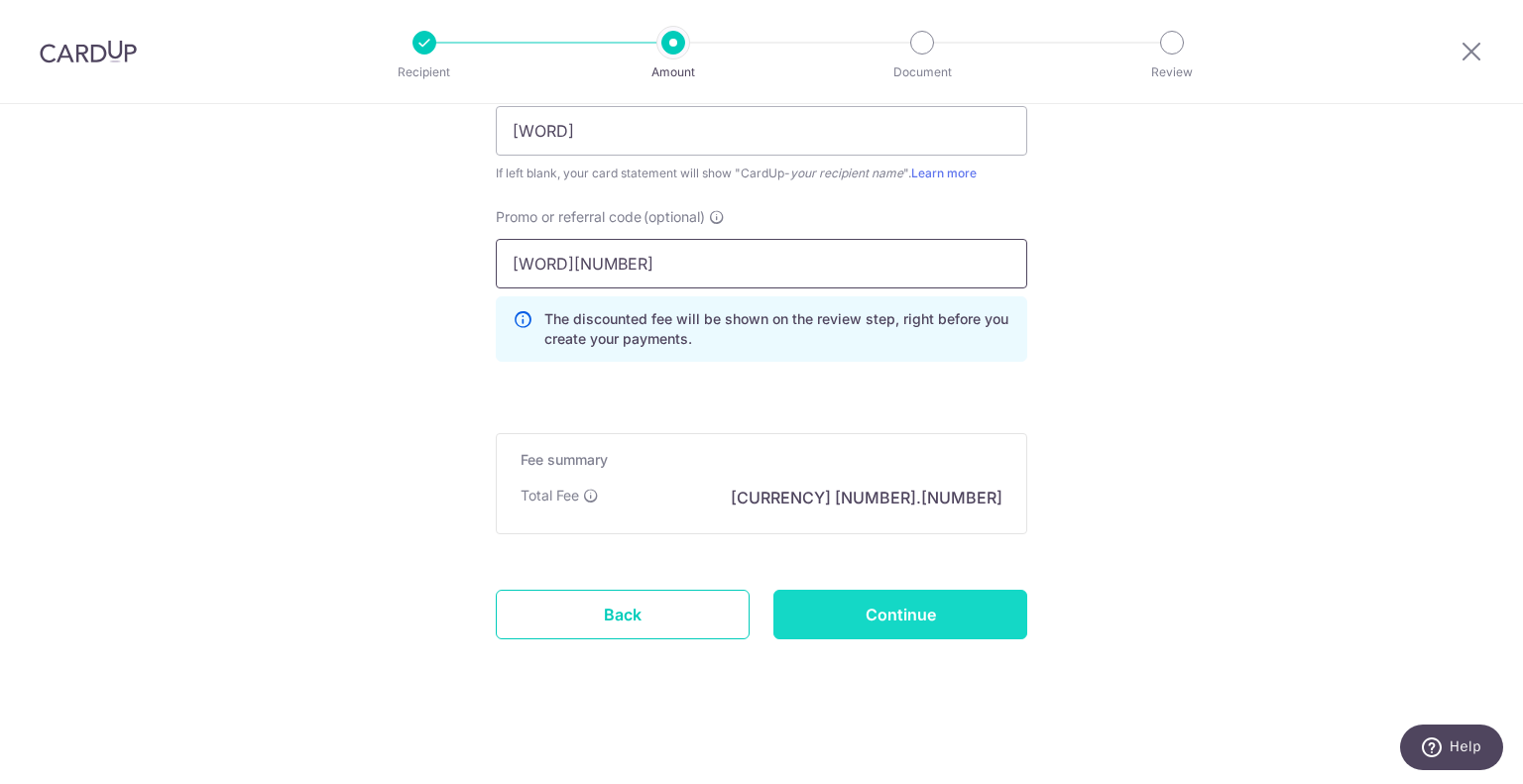 type on "dcentus175" 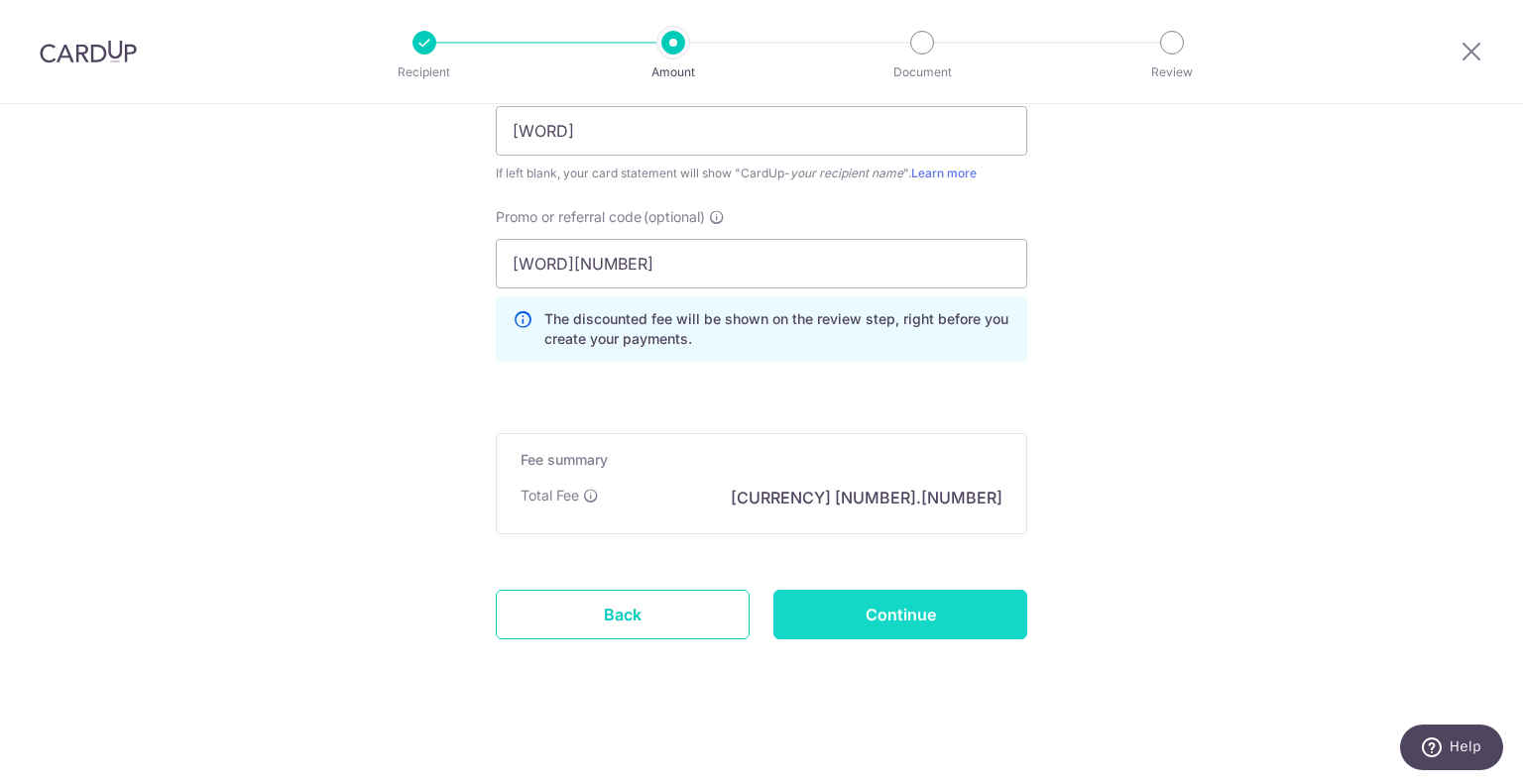 click on "Continue" at bounding box center (900, 615) 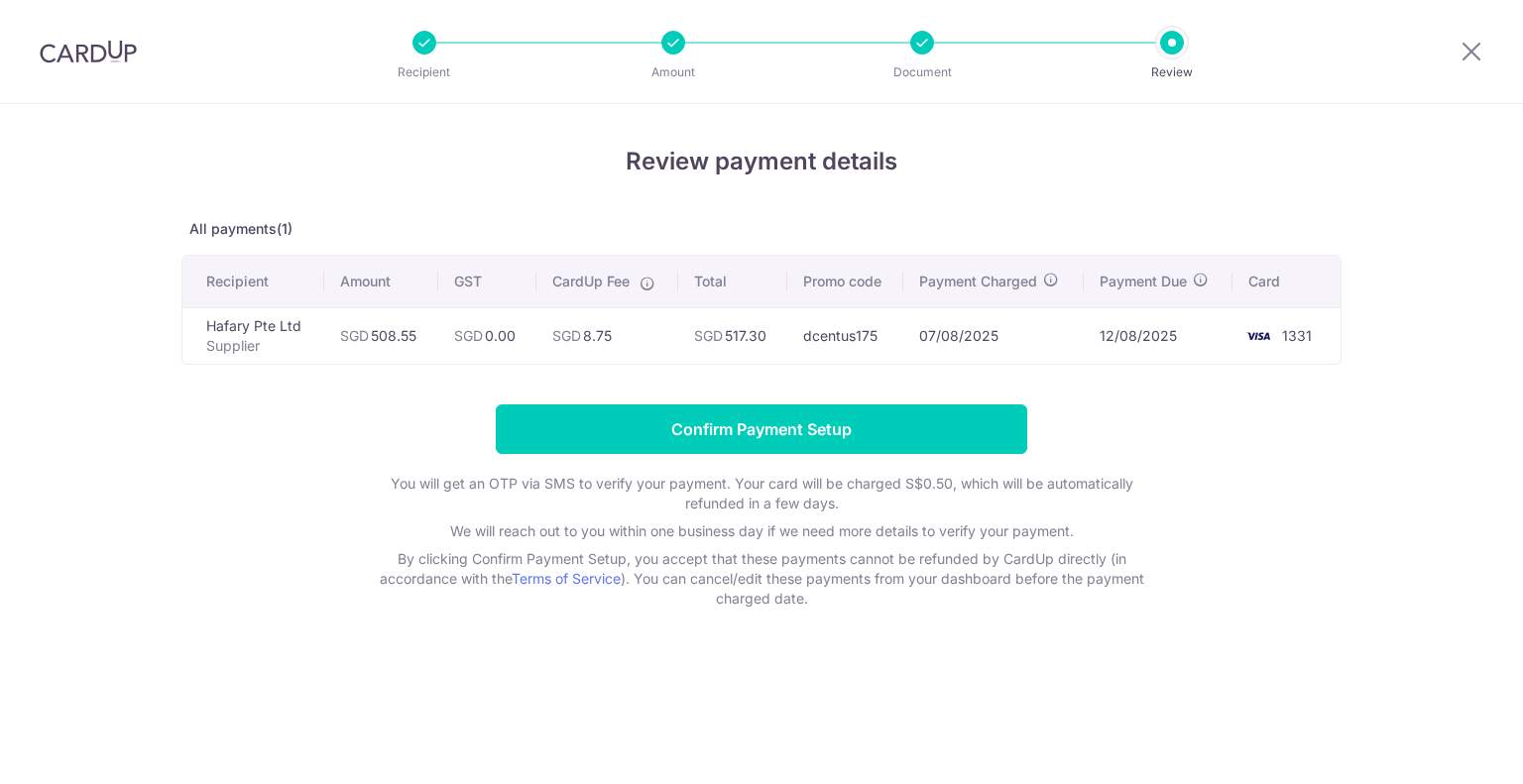 scroll, scrollTop: 0, scrollLeft: 0, axis: both 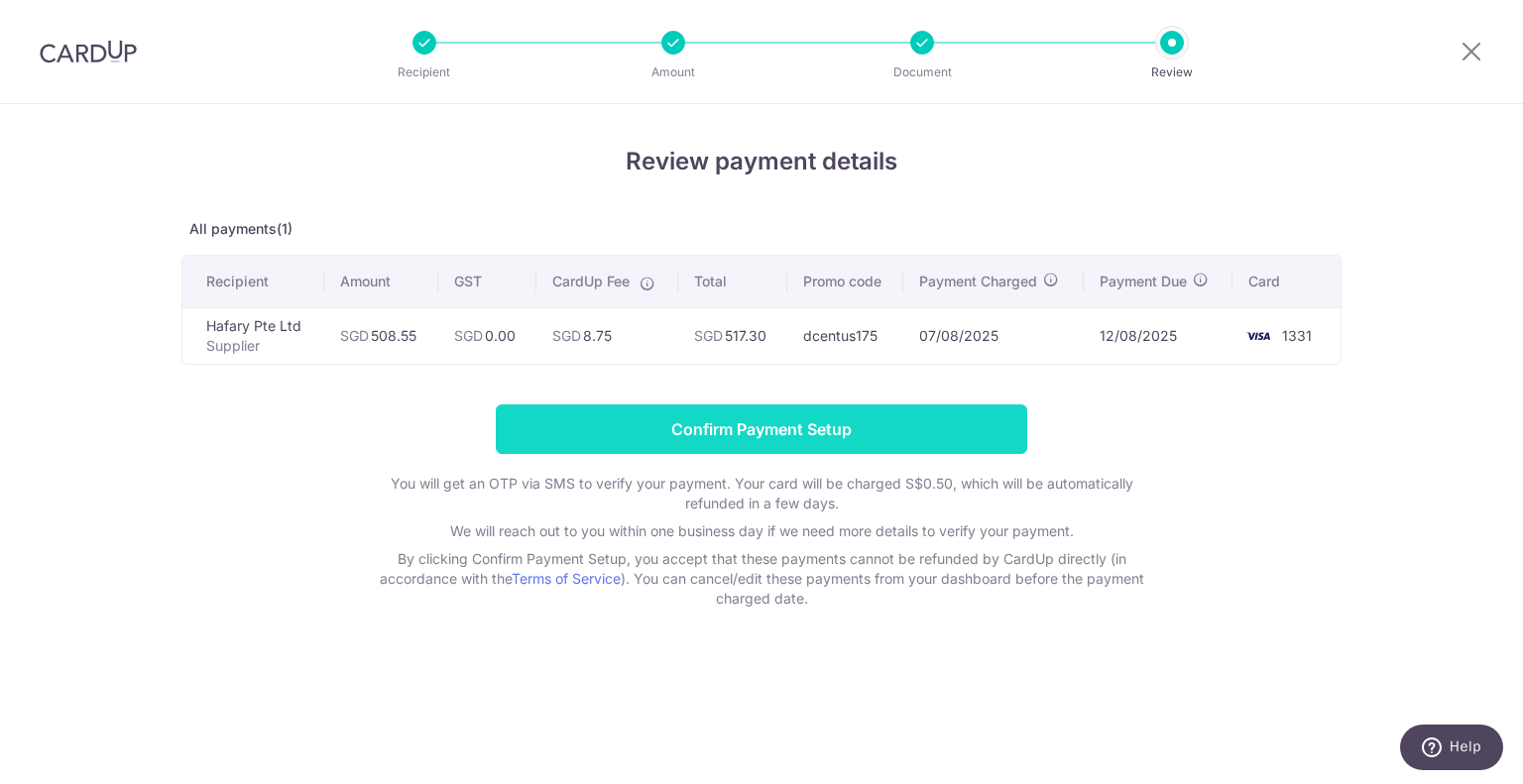 click on "Confirm Payment Setup" at bounding box center (762, 429) 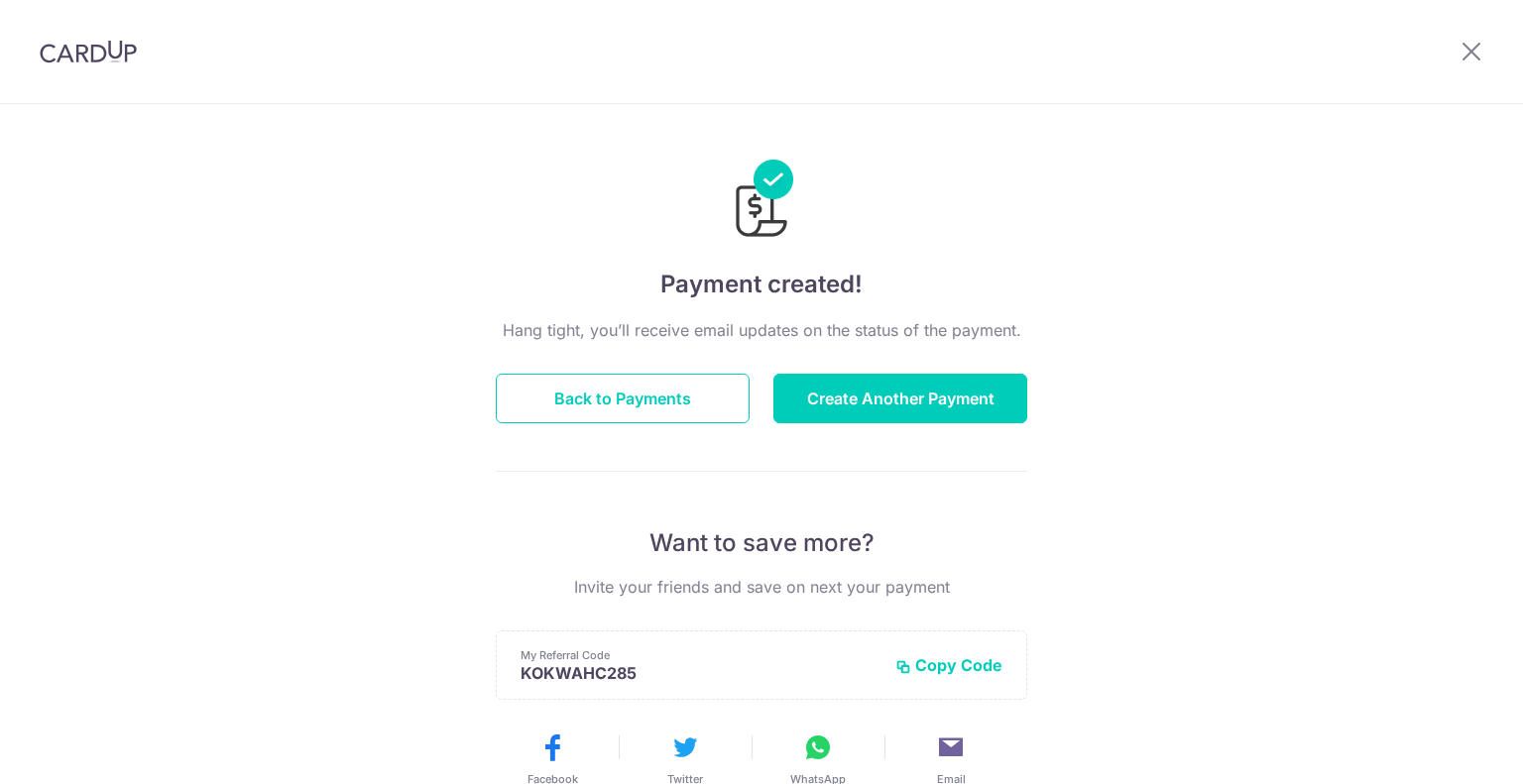 scroll, scrollTop: 0, scrollLeft: 0, axis: both 